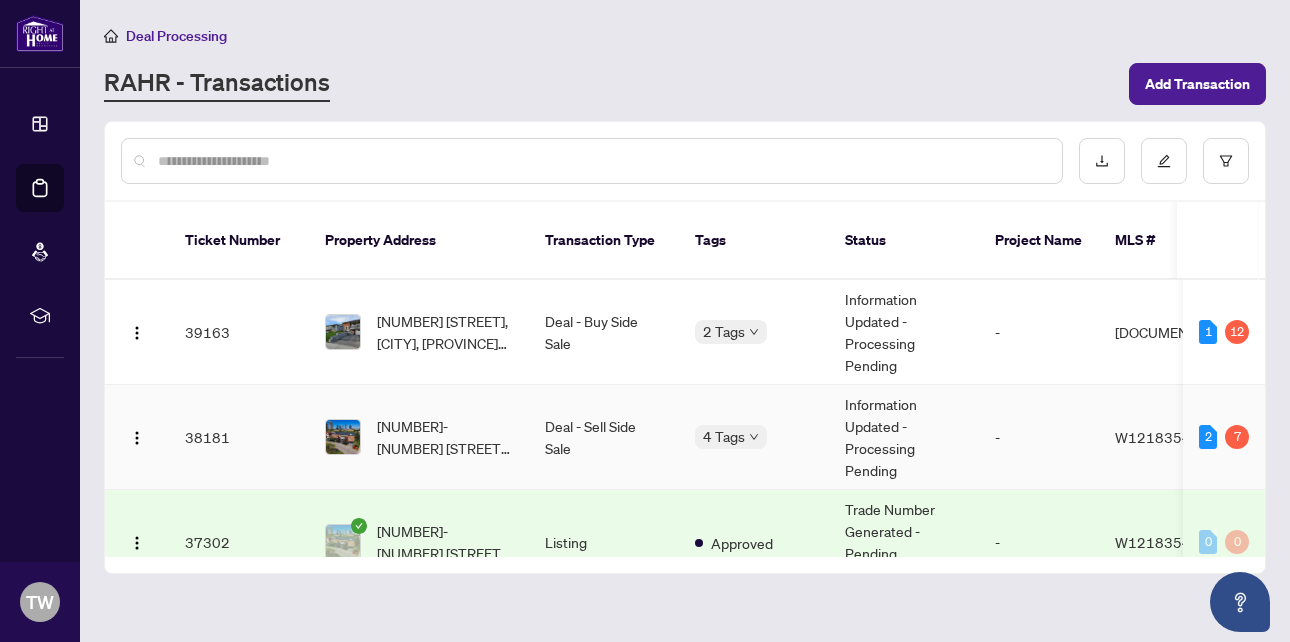 scroll, scrollTop: 0, scrollLeft: 0, axis: both 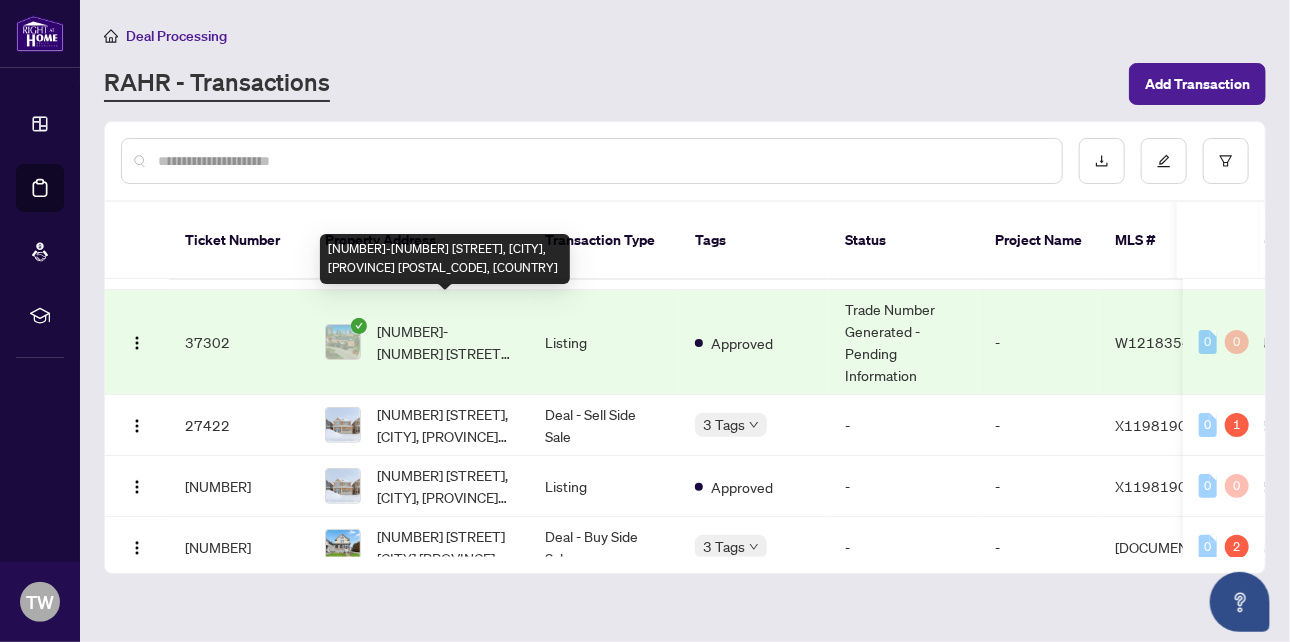 click on "[NUMBER]-[NUMBER] [STREET], [CITY], [PROVINCE] [POSTAL_CODE], [COUNTRY]" at bounding box center (445, 342) 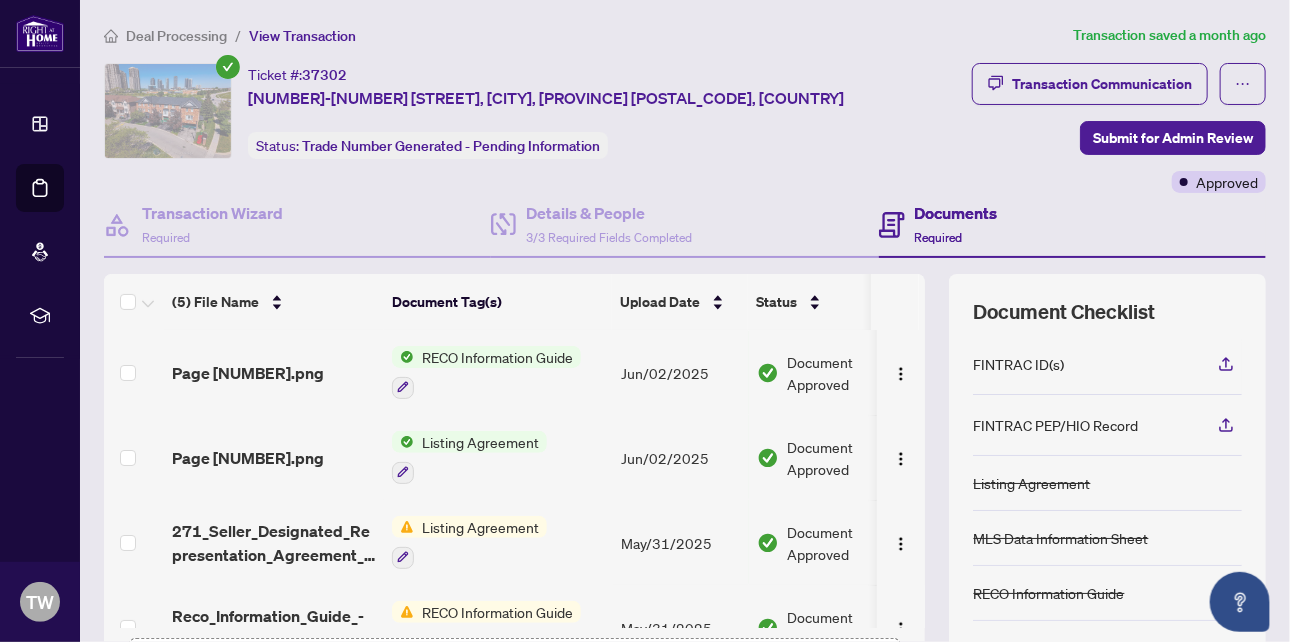 scroll, scrollTop: 231, scrollLeft: 0, axis: vertical 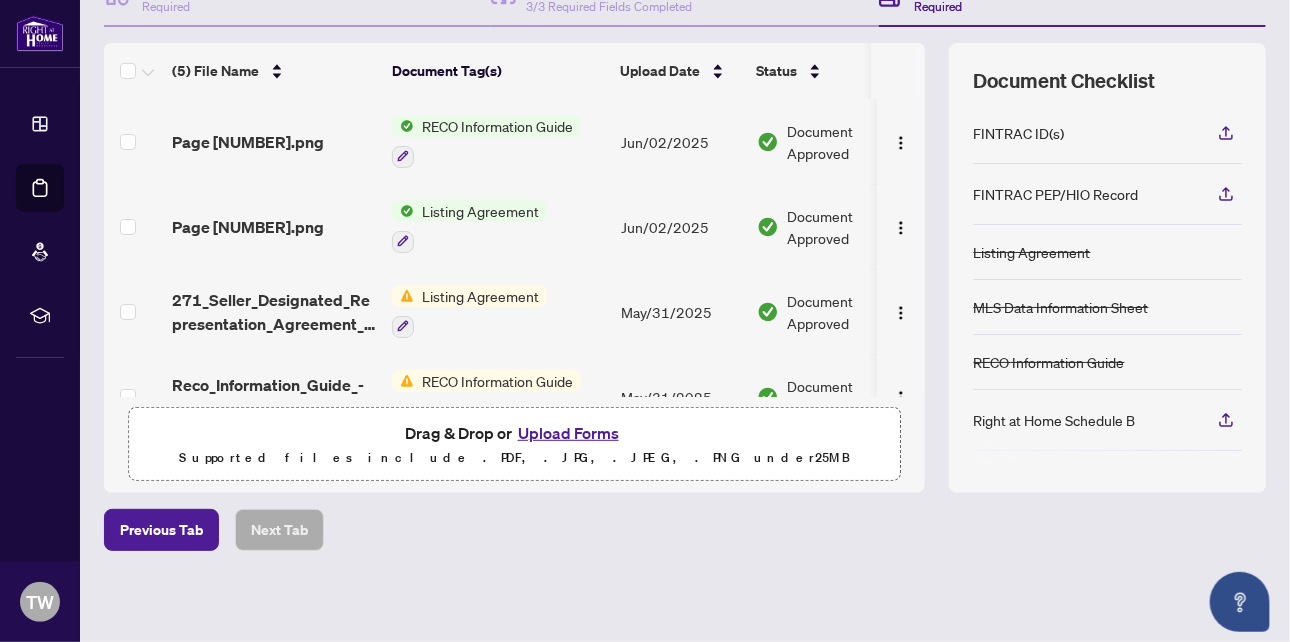 click on "Upload Forms" at bounding box center [568, 433] 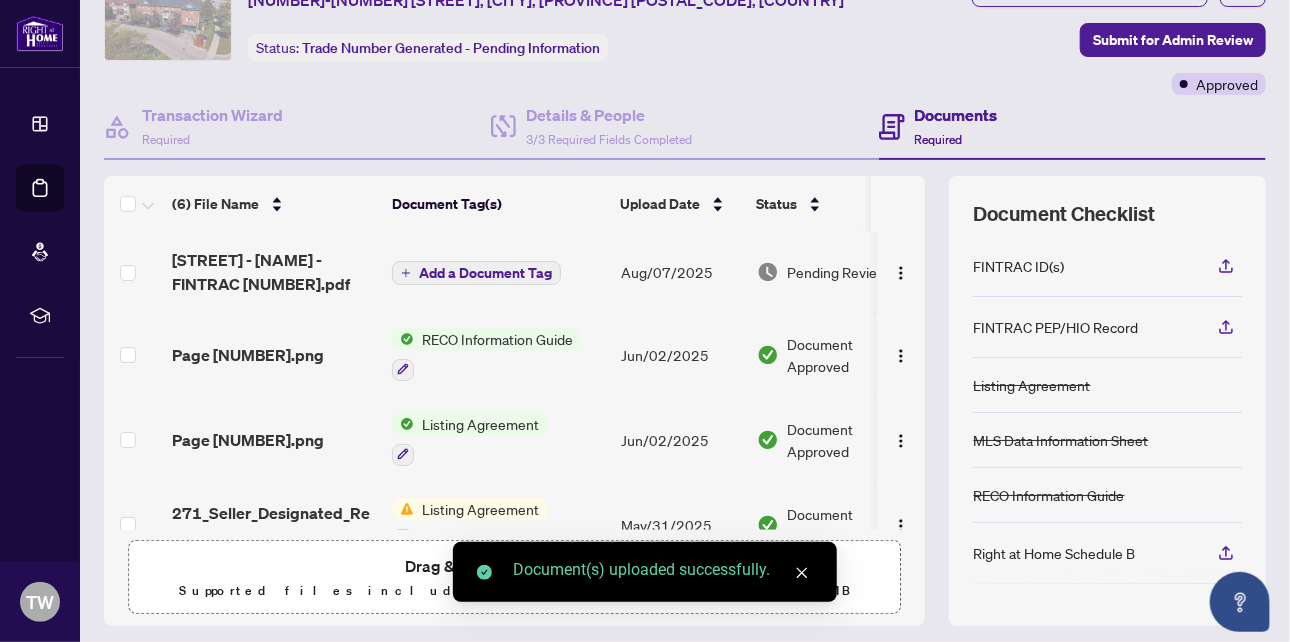 scroll, scrollTop: 0, scrollLeft: 0, axis: both 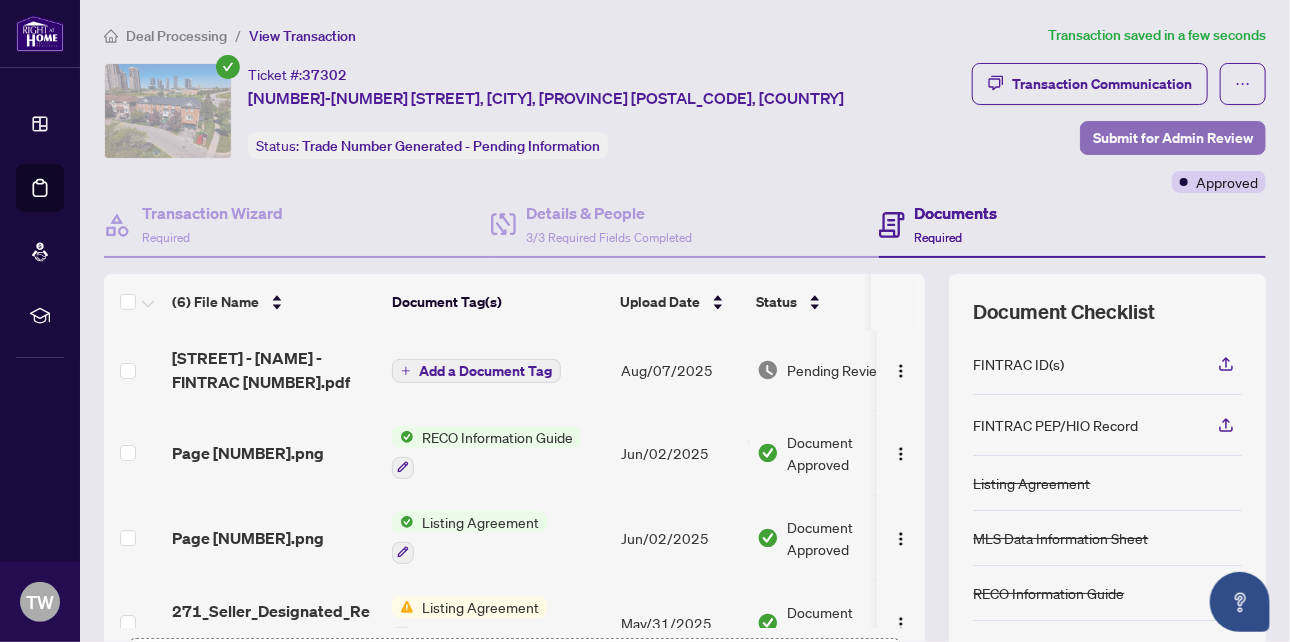 click on "Submit for Admin Review" at bounding box center [1173, 138] 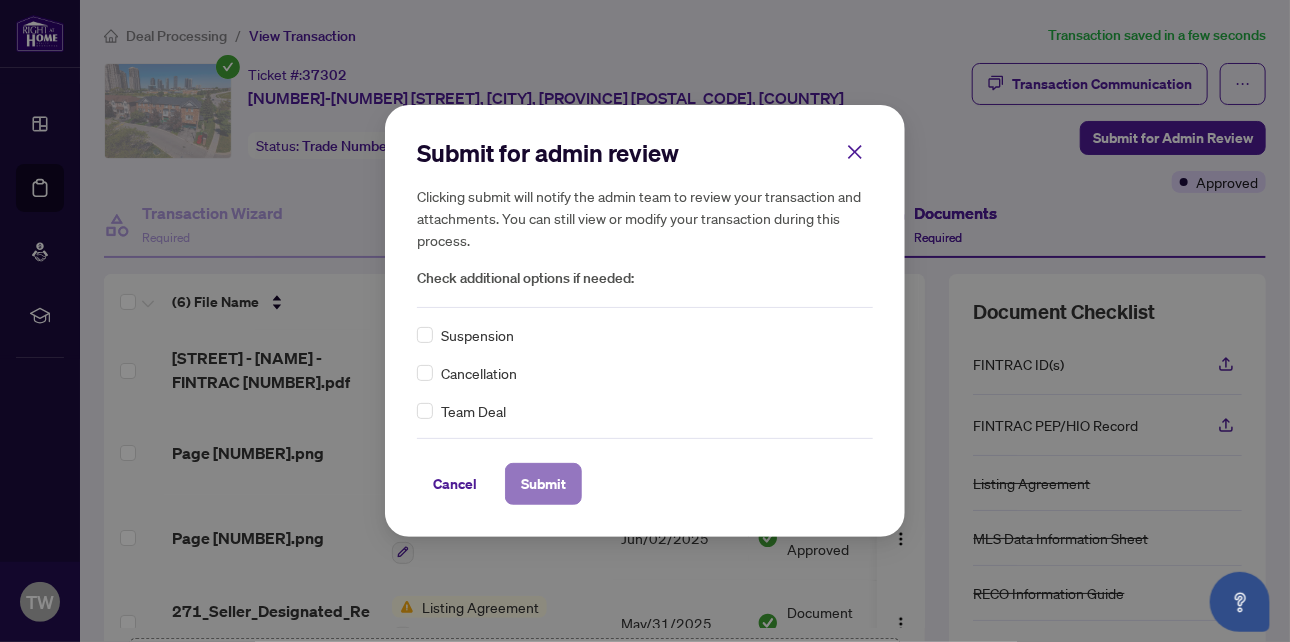 click on "Submit" at bounding box center (543, 484) 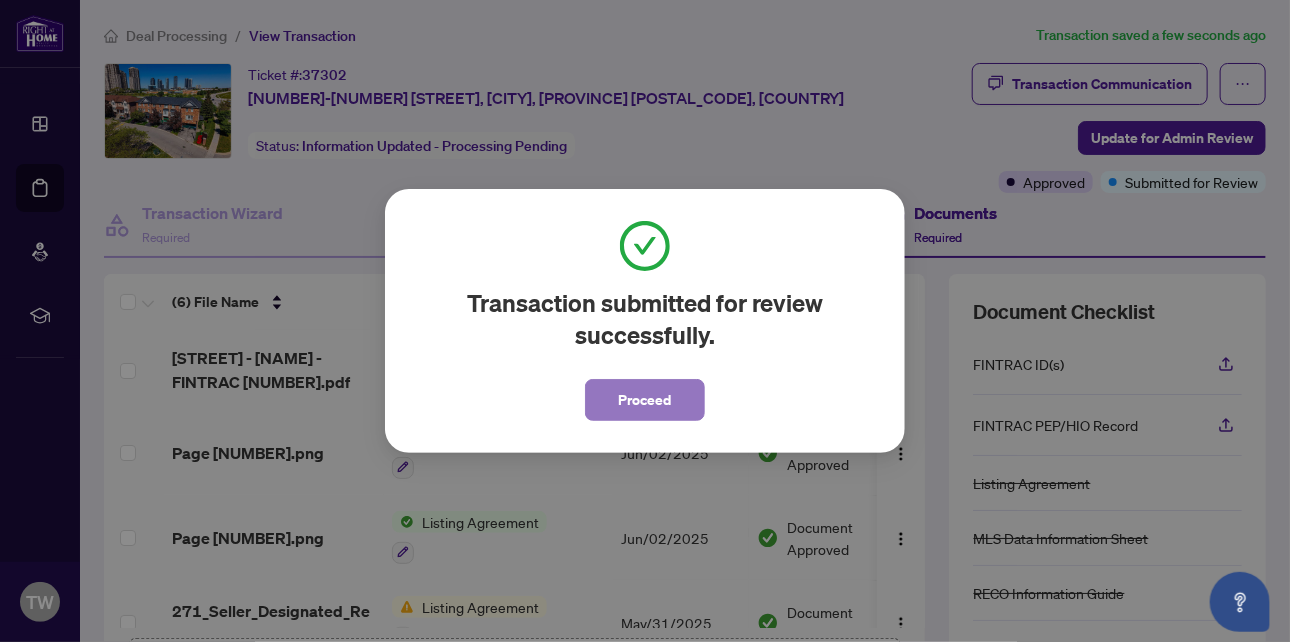 click on "Proceed" at bounding box center [645, 400] 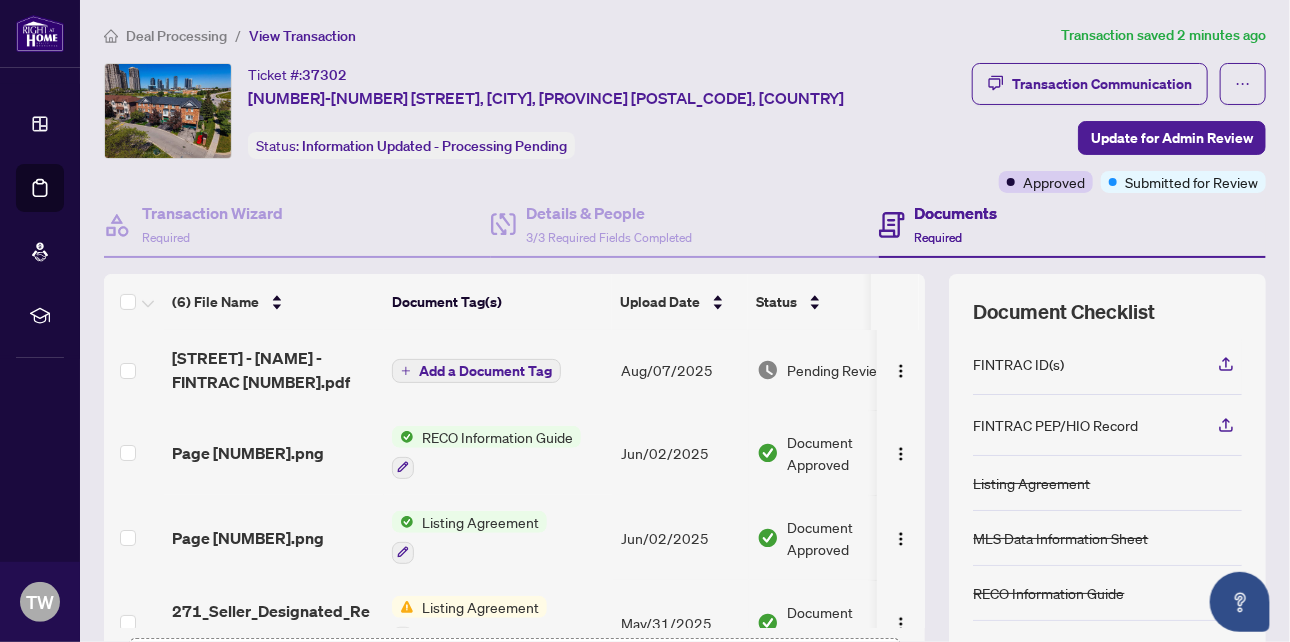 click on "Deal Processing" at bounding box center (176, 36) 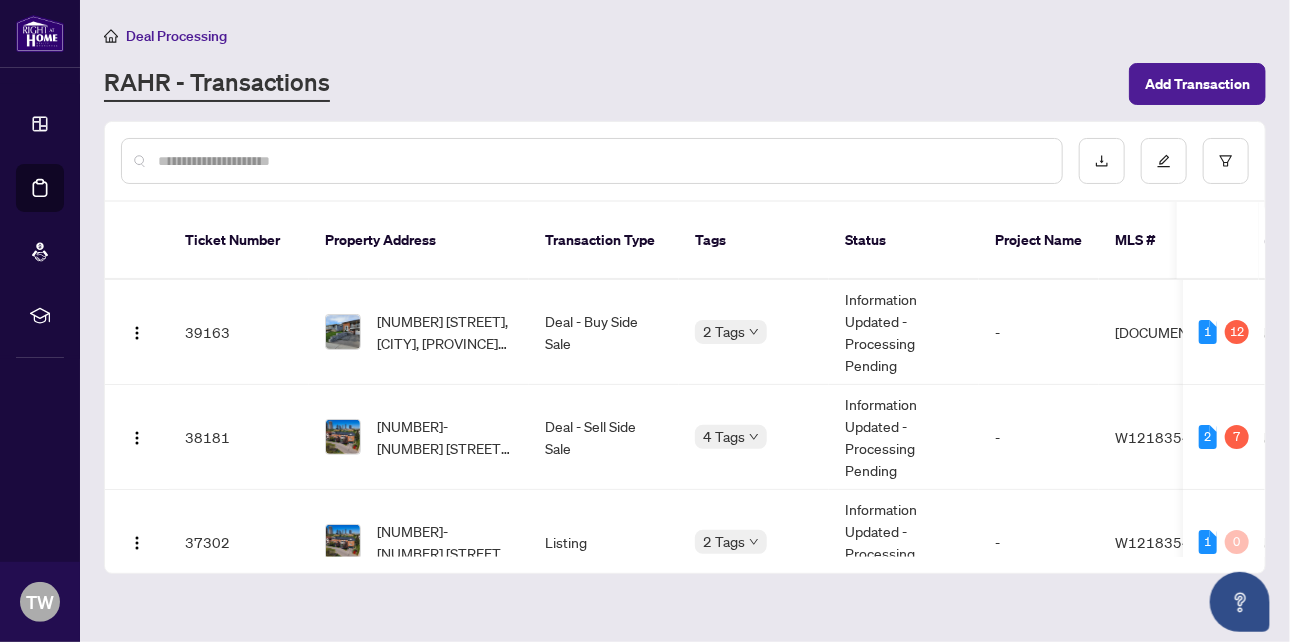 click on "[NUMBER] [STREET], [CITY], [PROVINCE] [POSTAL_CODE], [COUNTRY]" at bounding box center (445, 332) 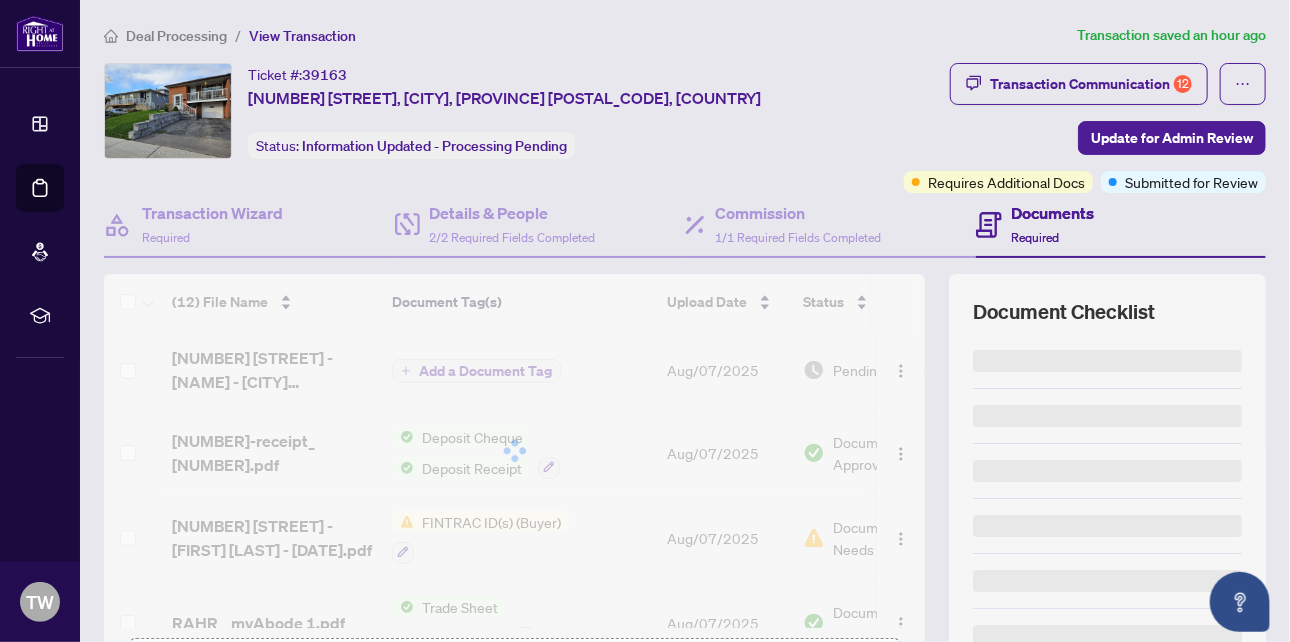 click on "Documents" at bounding box center (1053, 213) 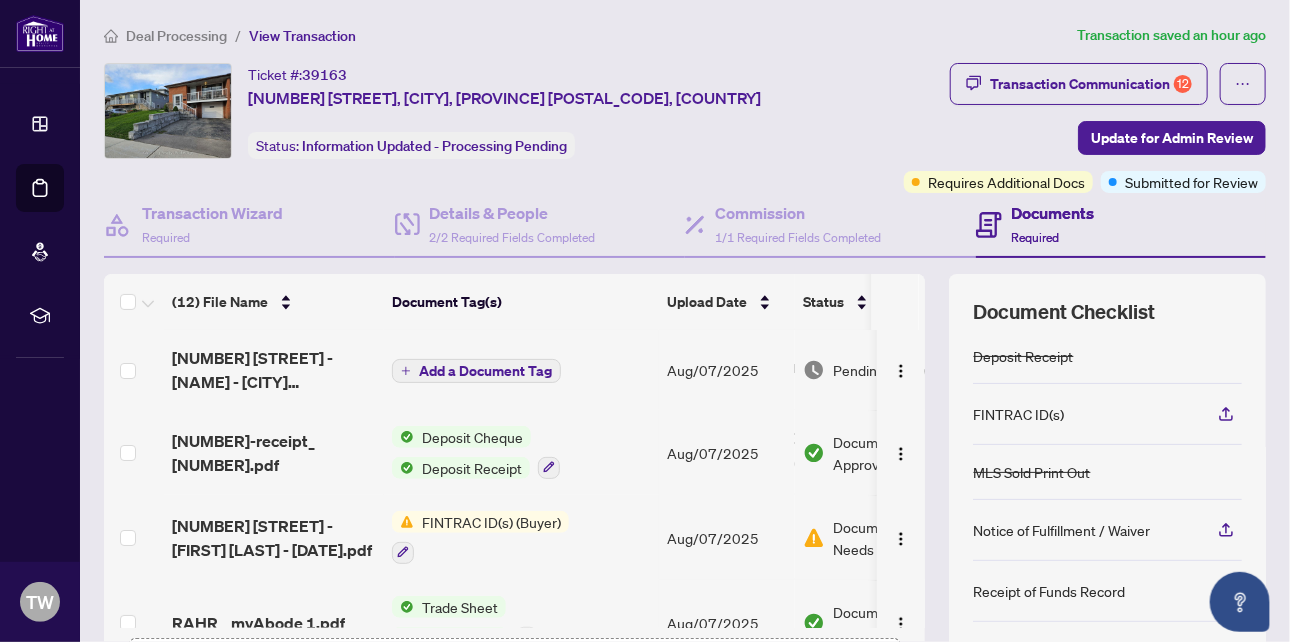 scroll, scrollTop: 300, scrollLeft: 0, axis: vertical 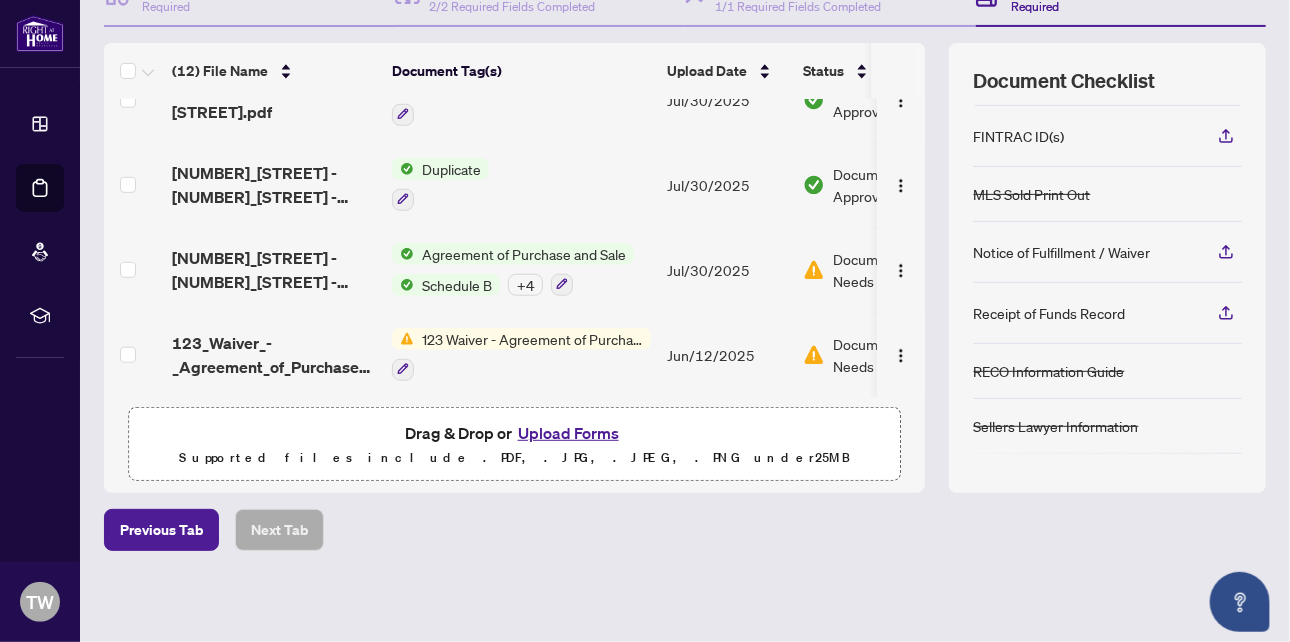 click on "Upload Forms" at bounding box center [568, 433] 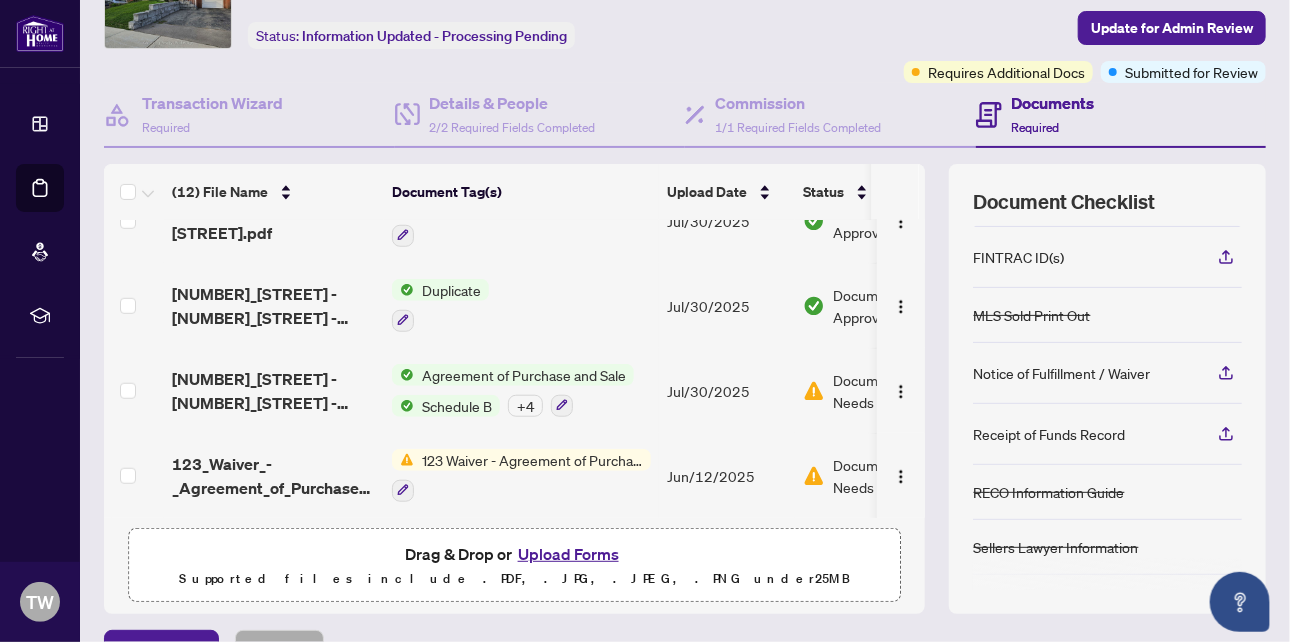 scroll, scrollTop: 231, scrollLeft: 0, axis: vertical 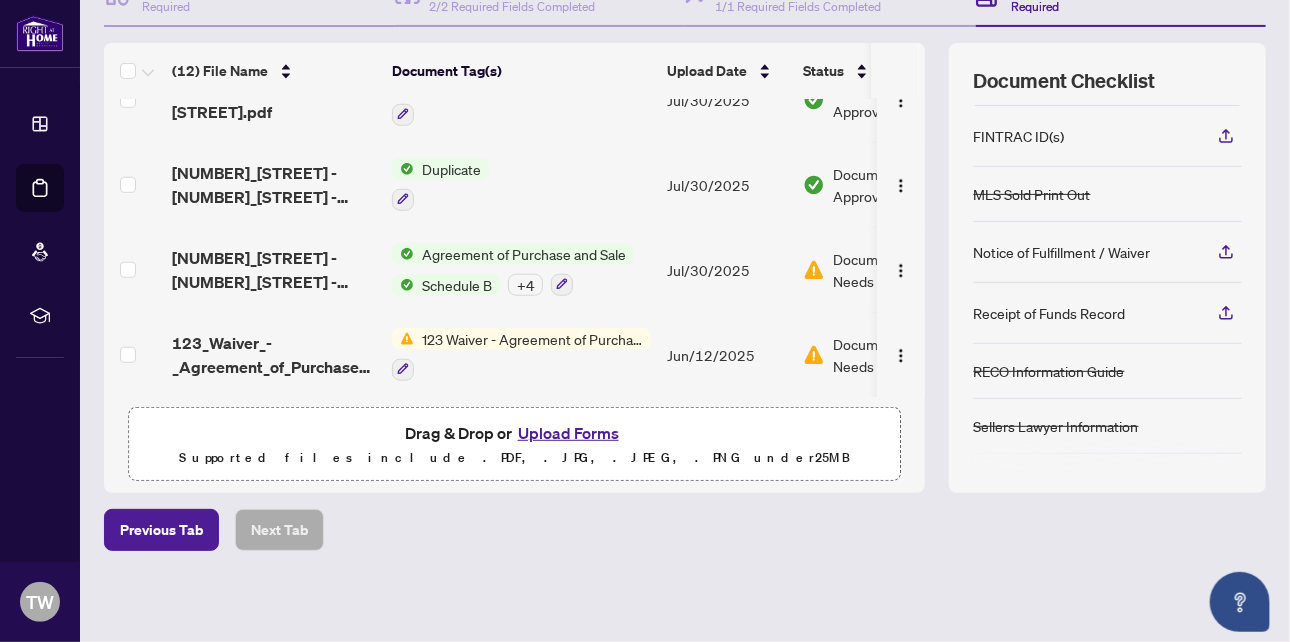 click on "Upload Forms" at bounding box center (568, 433) 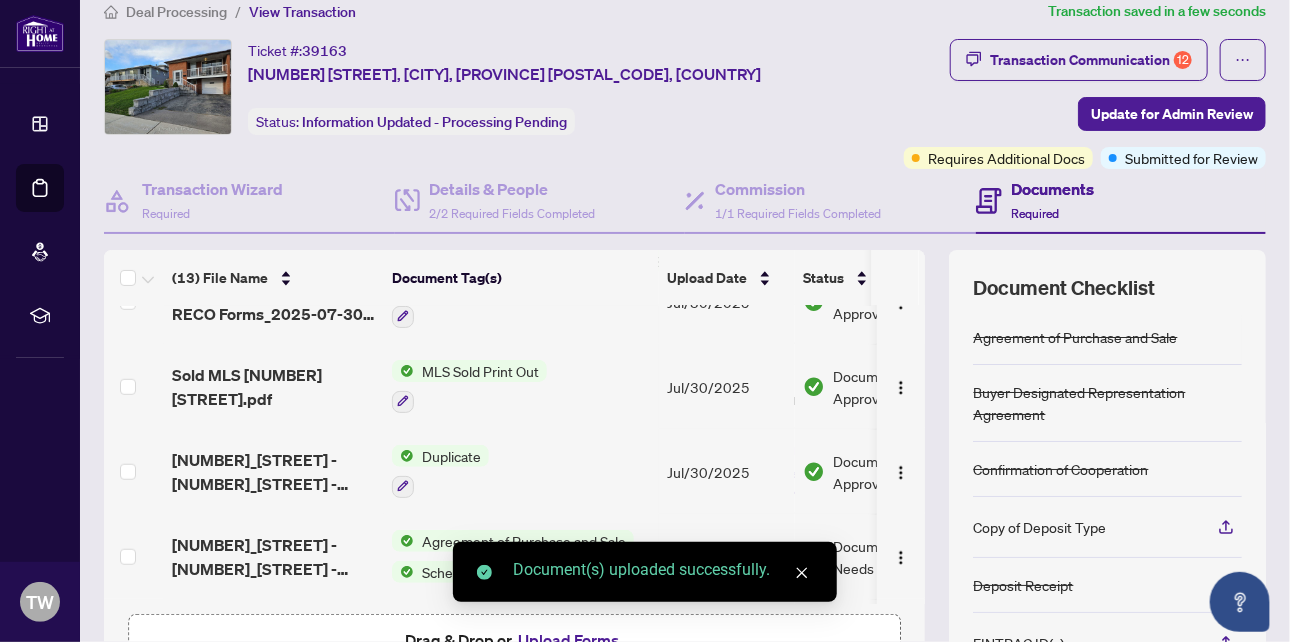 scroll, scrollTop: 0, scrollLeft: 0, axis: both 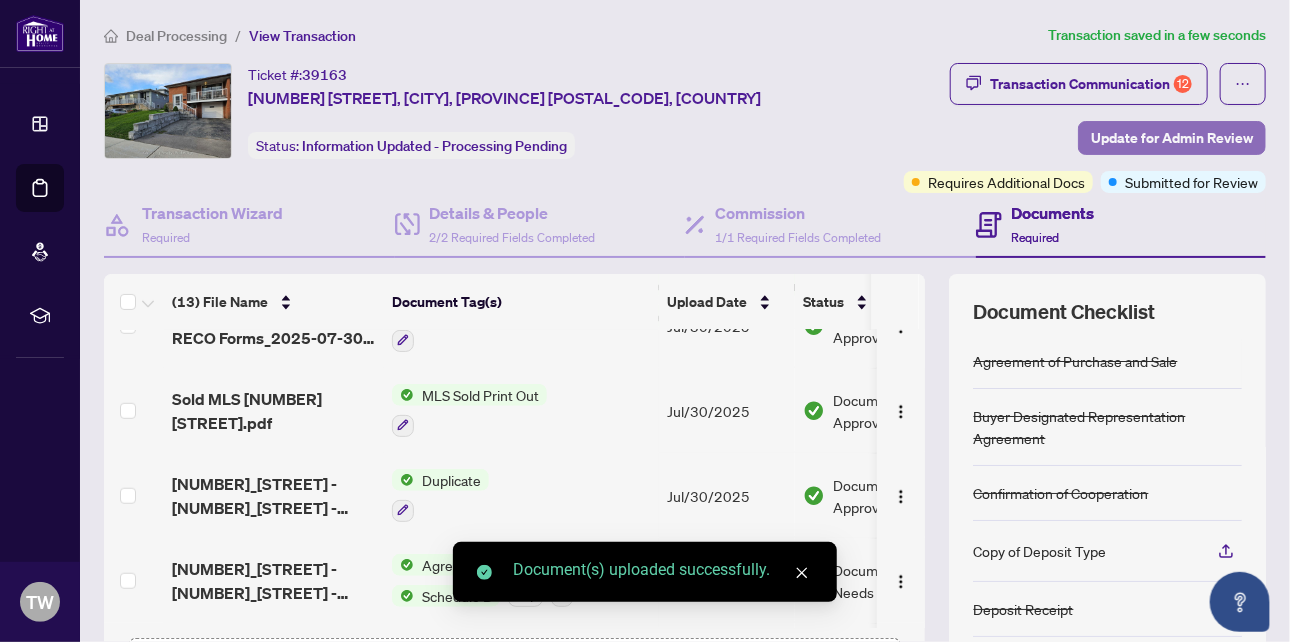 click on "Update for Admin Review" at bounding box center [1172, 138] 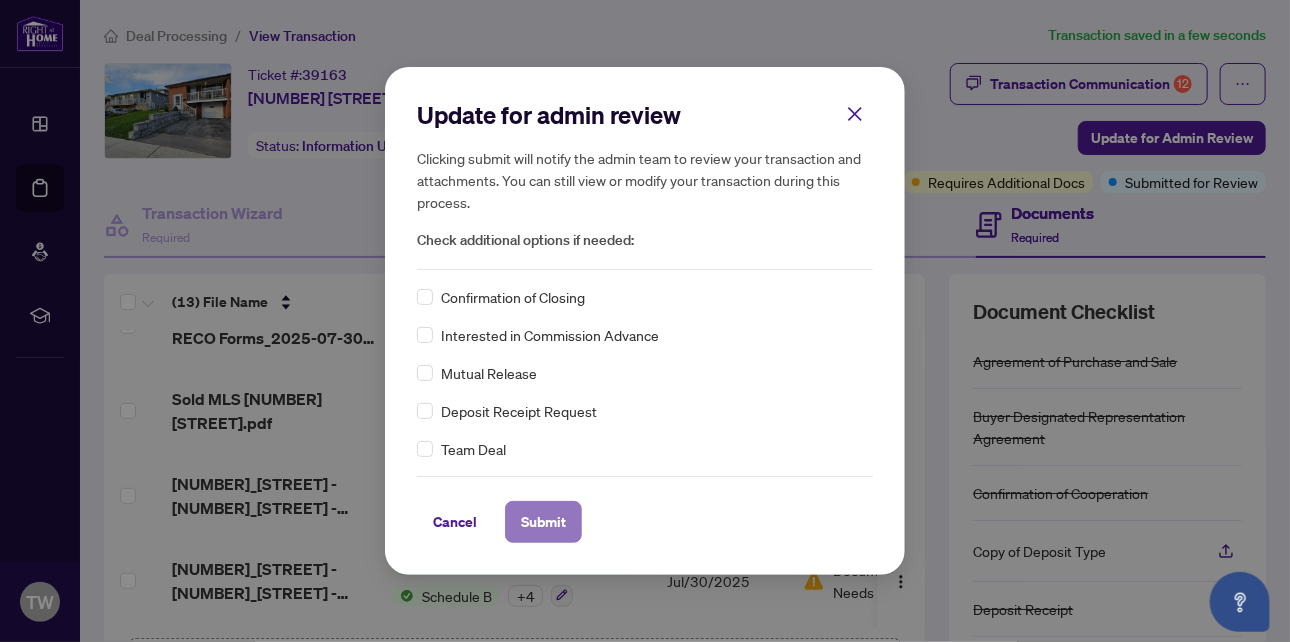 click on "Submit" at bounding box center [543, 522] 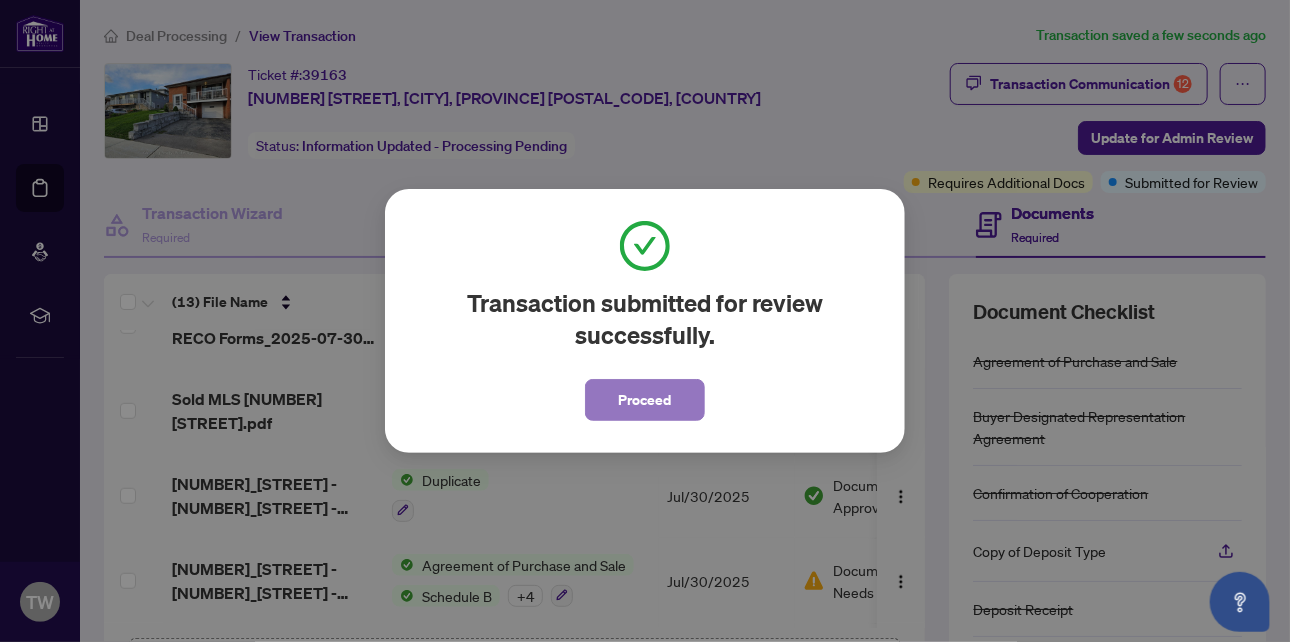 click on "Proceed" at bounding box center [645, 400] 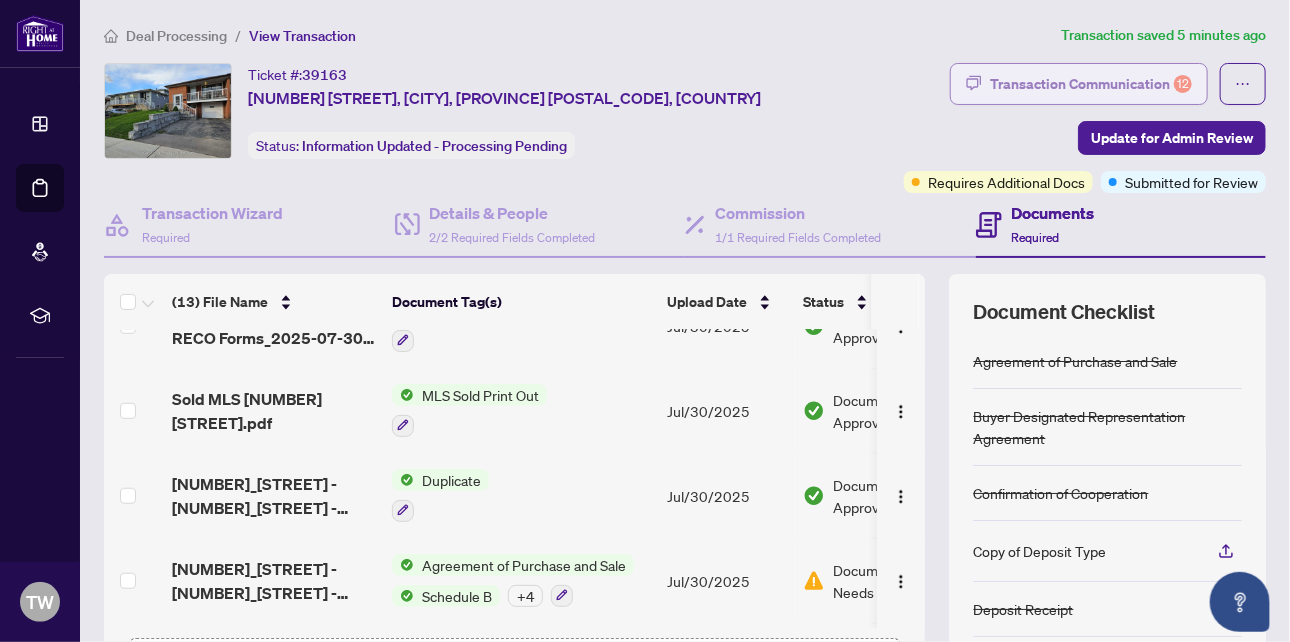 click on "Transaction Communication 12" at bounding box center [1091, 84] 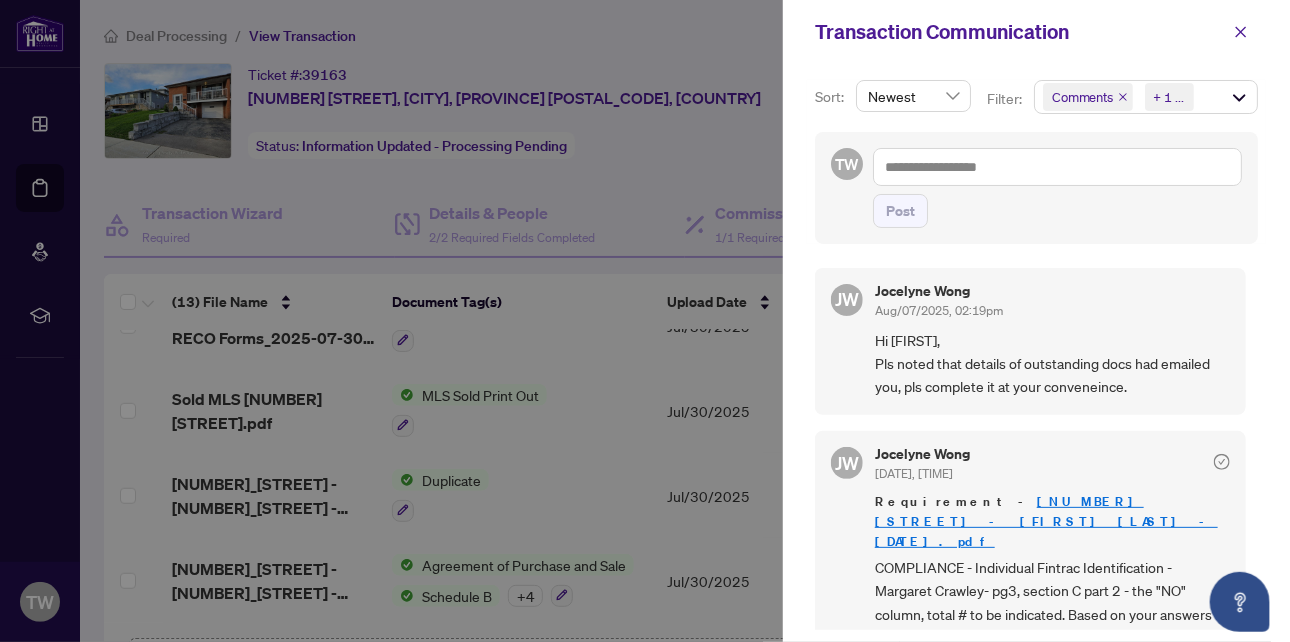 click on "Comments" at bounding box center (1083, 97) 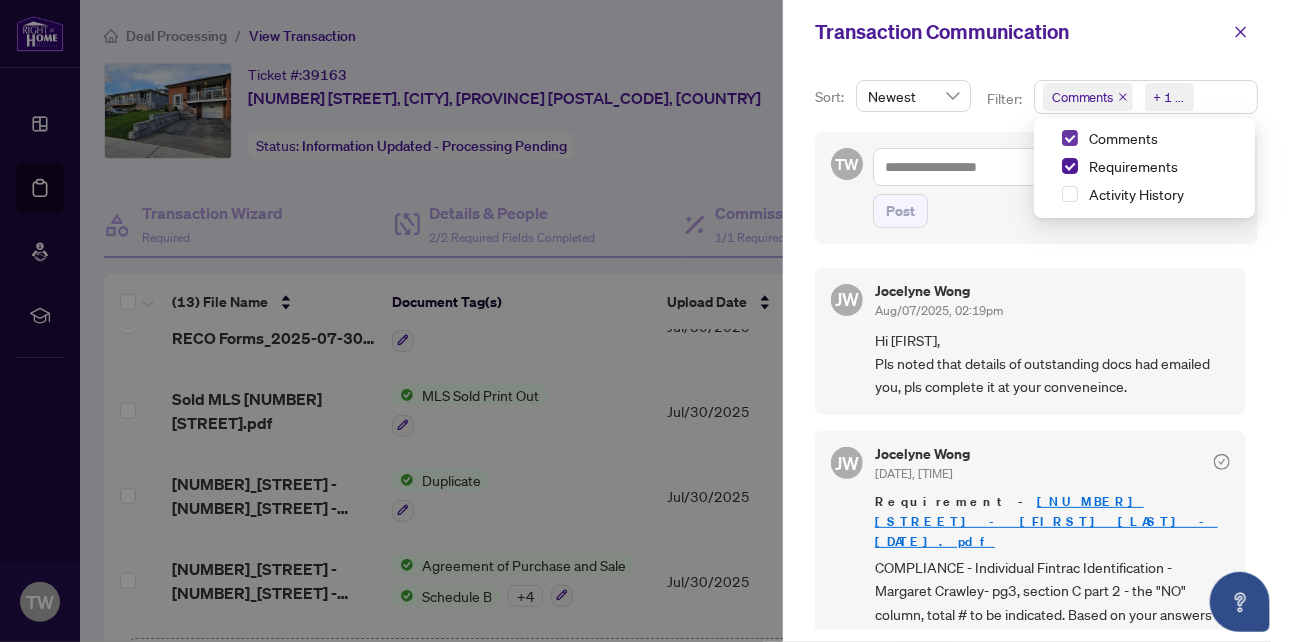 click at bounding box center (1070, 138) 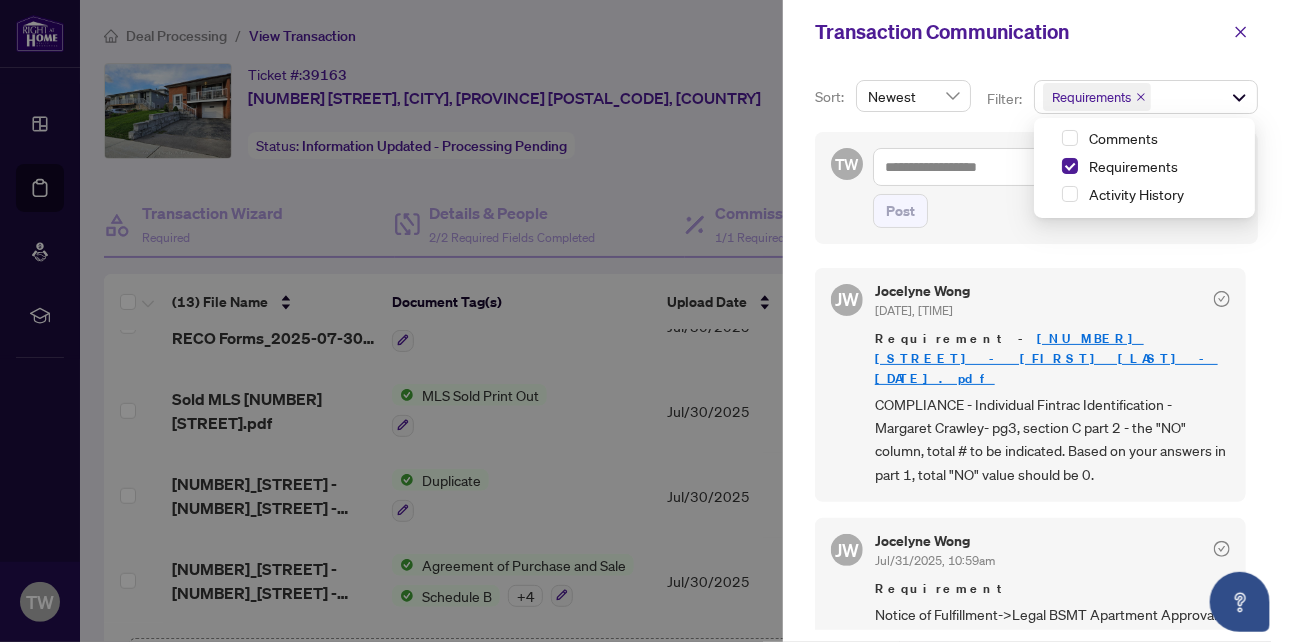click on "TW Post" at bounding box center [1036, 188] 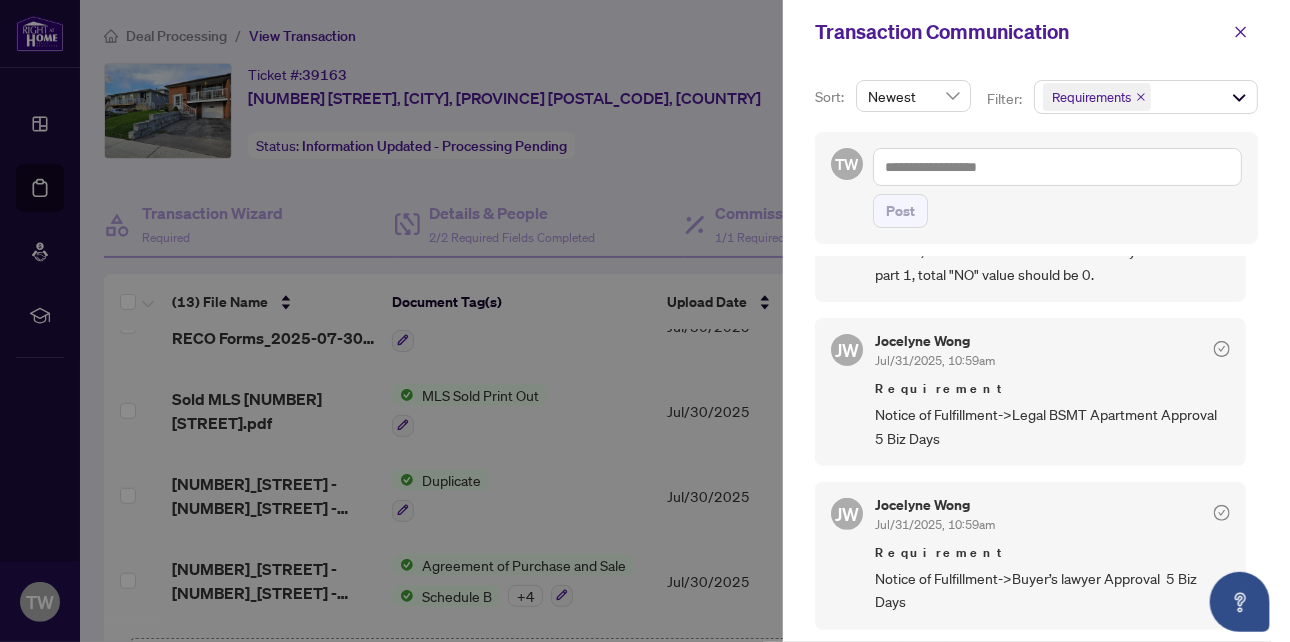 scroll, scrollTop: 0, scrollLeft: 0, axis: both 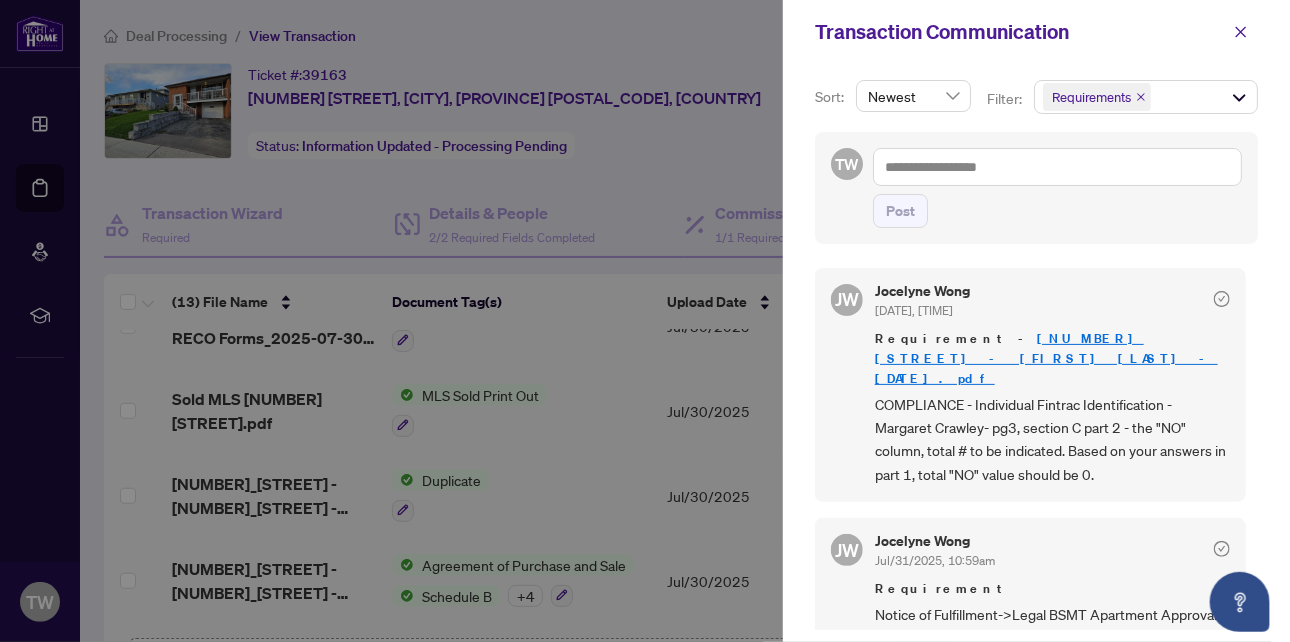 click on "[NUMBER] [STREET] - [FIRST] [LAST] - [DATE].pdf" at bounding box center [1046, 358] 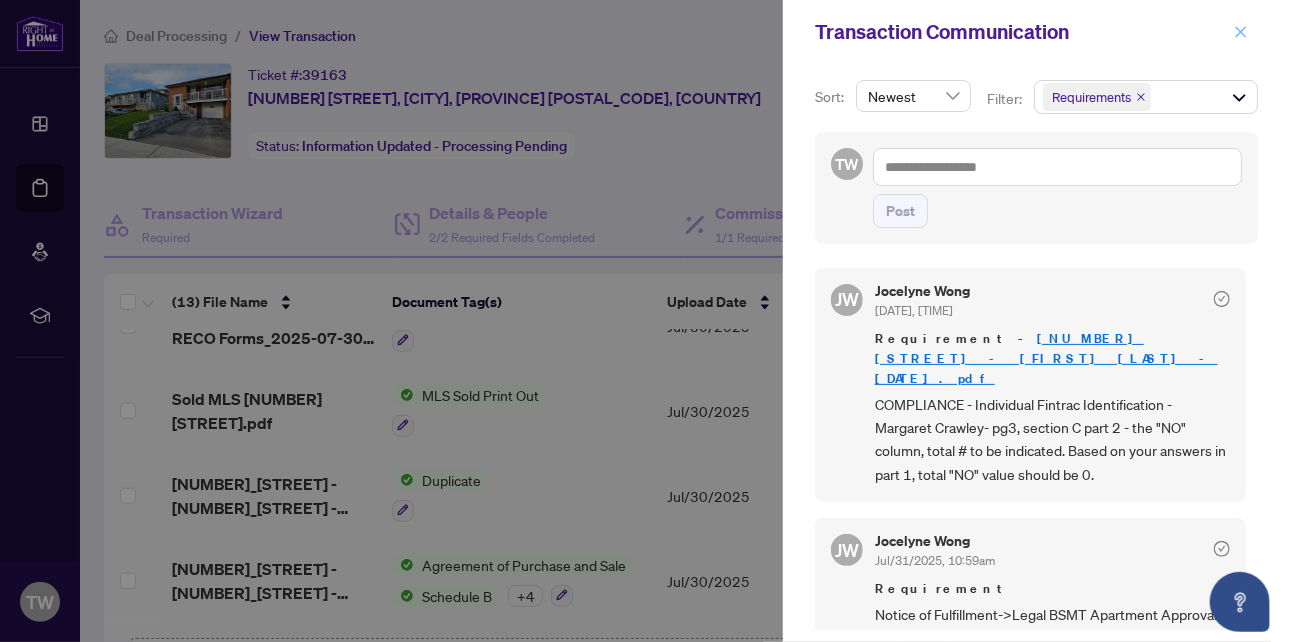 click 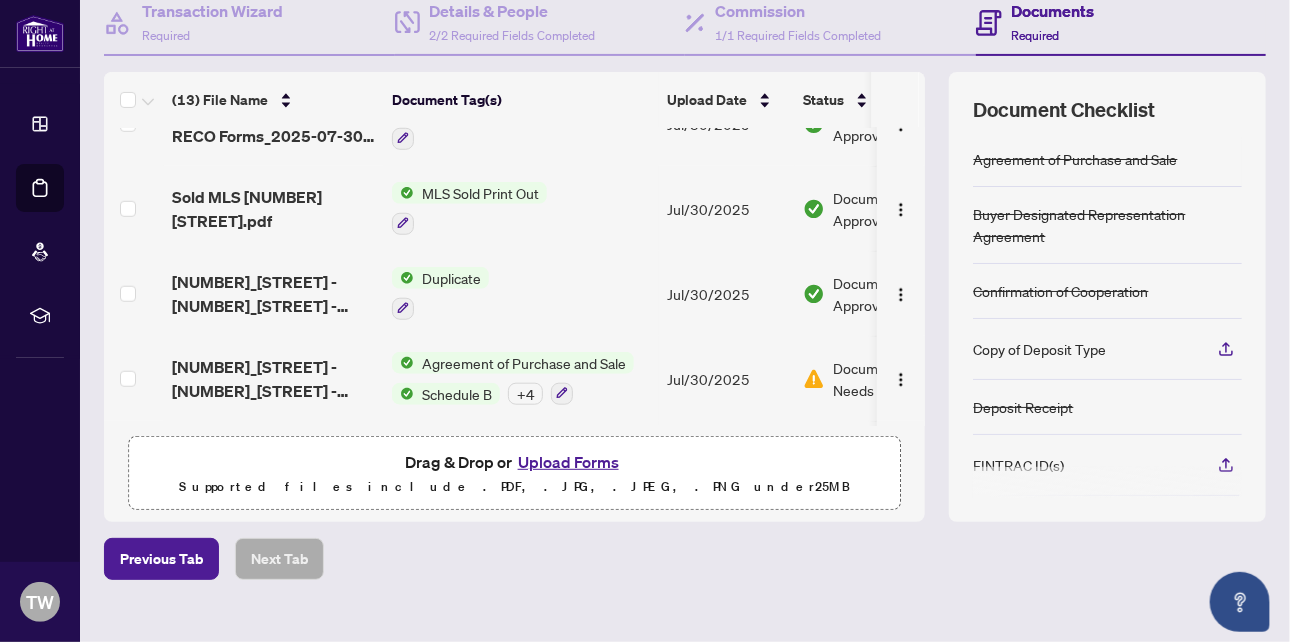 scroll, scrollTop: 231, scrollLeft: 0, axis: vertical 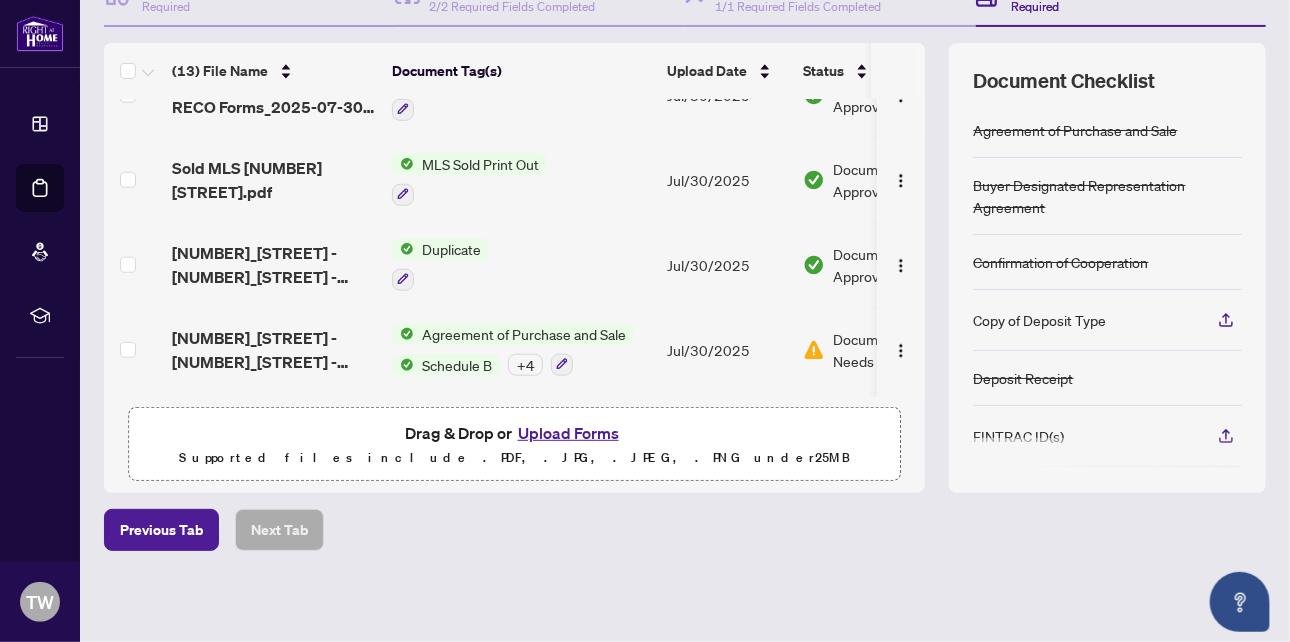 click on "Upload Forms" at bounding box center (568, 433) 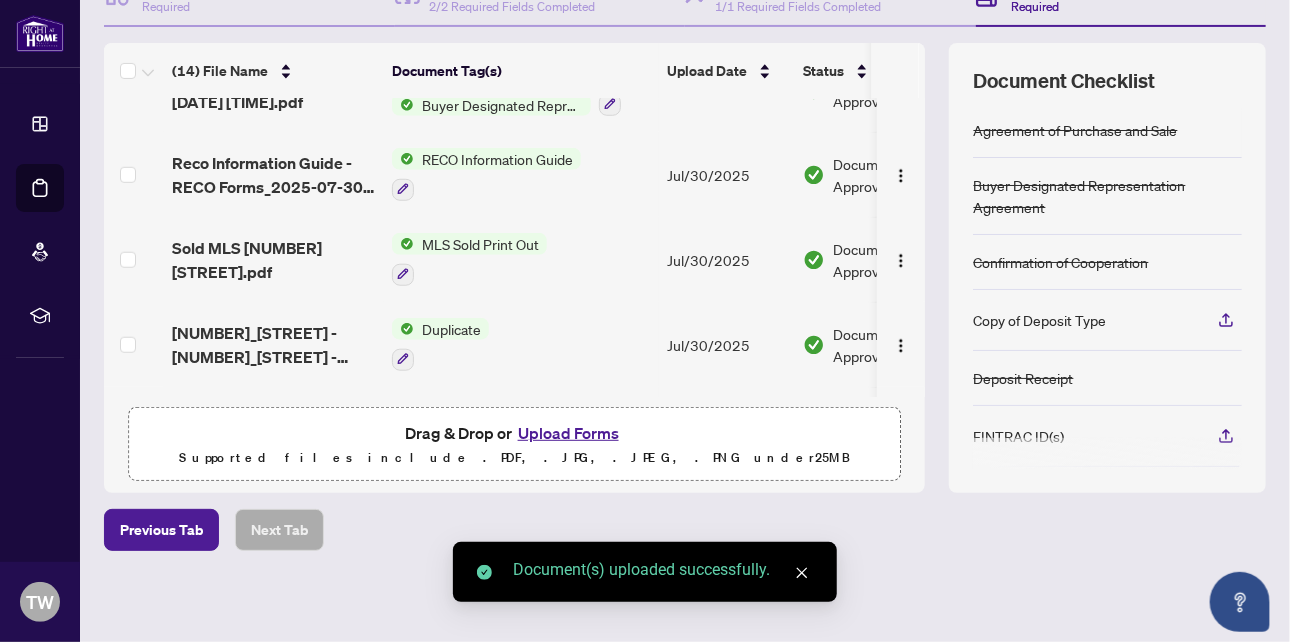 scroll, scrollTop: 0, scrollLeft: 0, axis: both 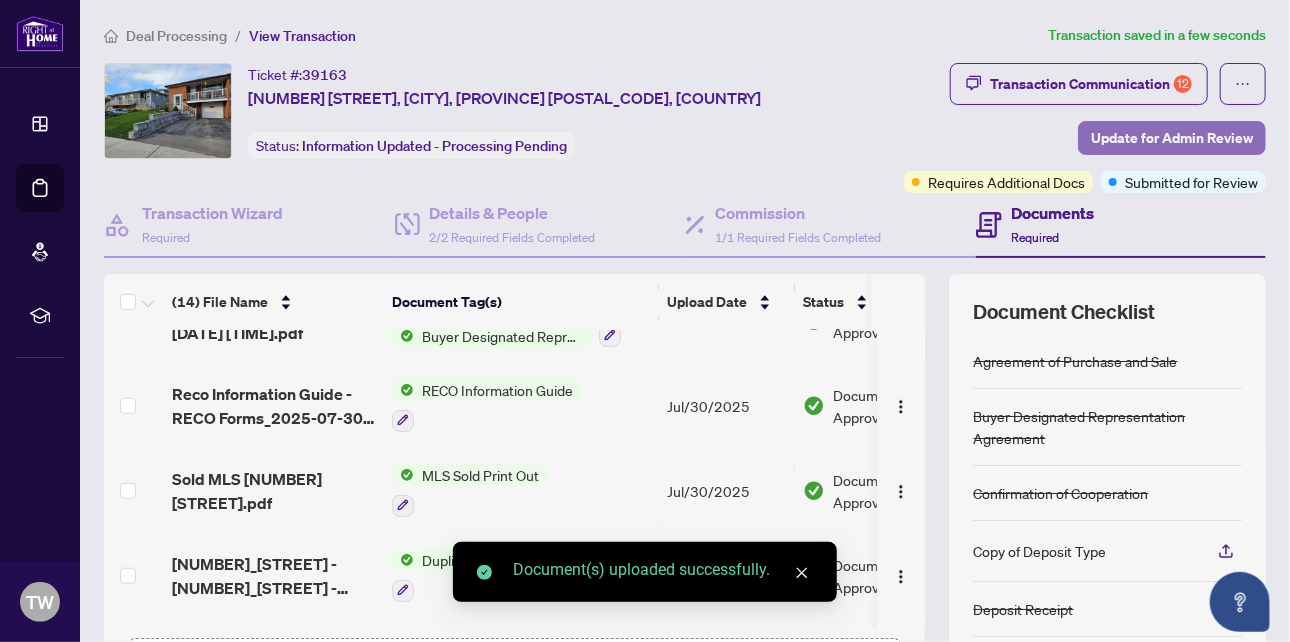 click on "Update for Admin Review" at bounding box center (1172, 138) 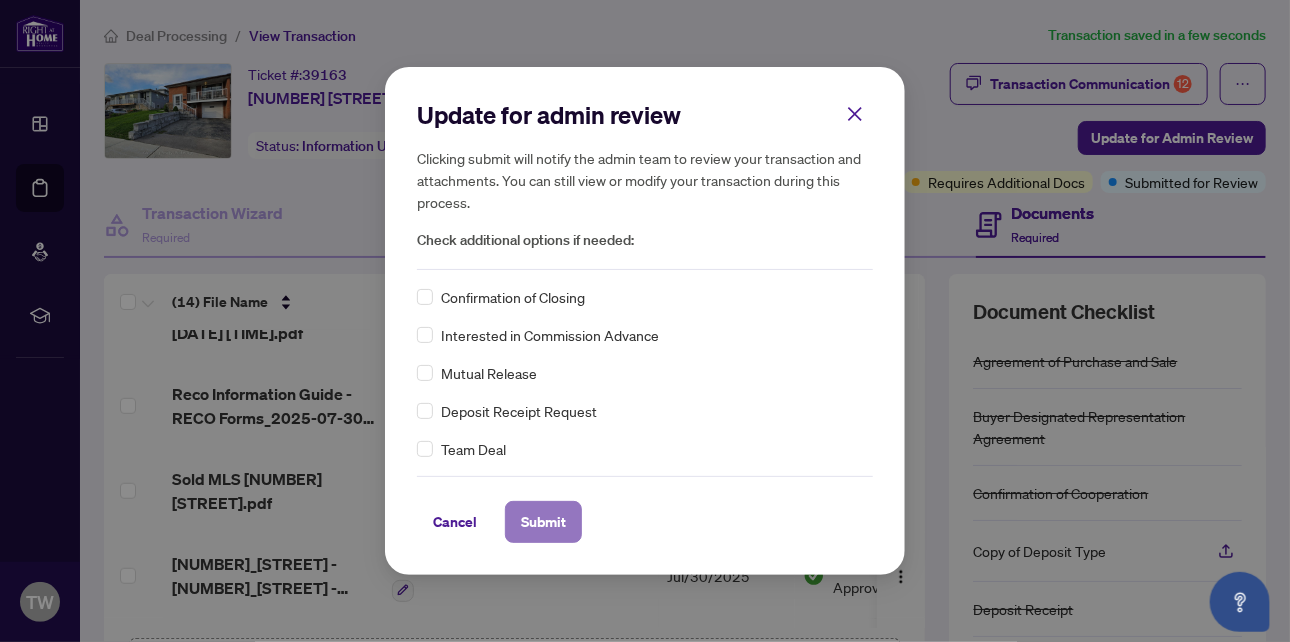 click on "Submit" at bounding box center (543, 522) 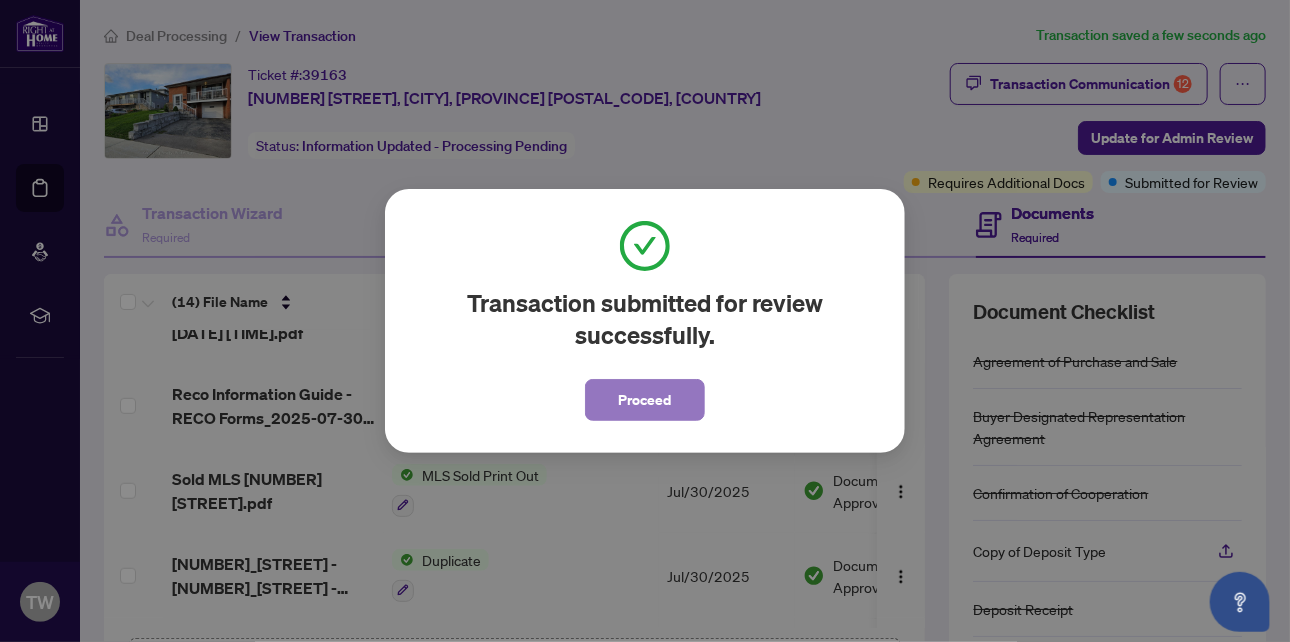 click on "Proceed" at bounding box center (645, 400) 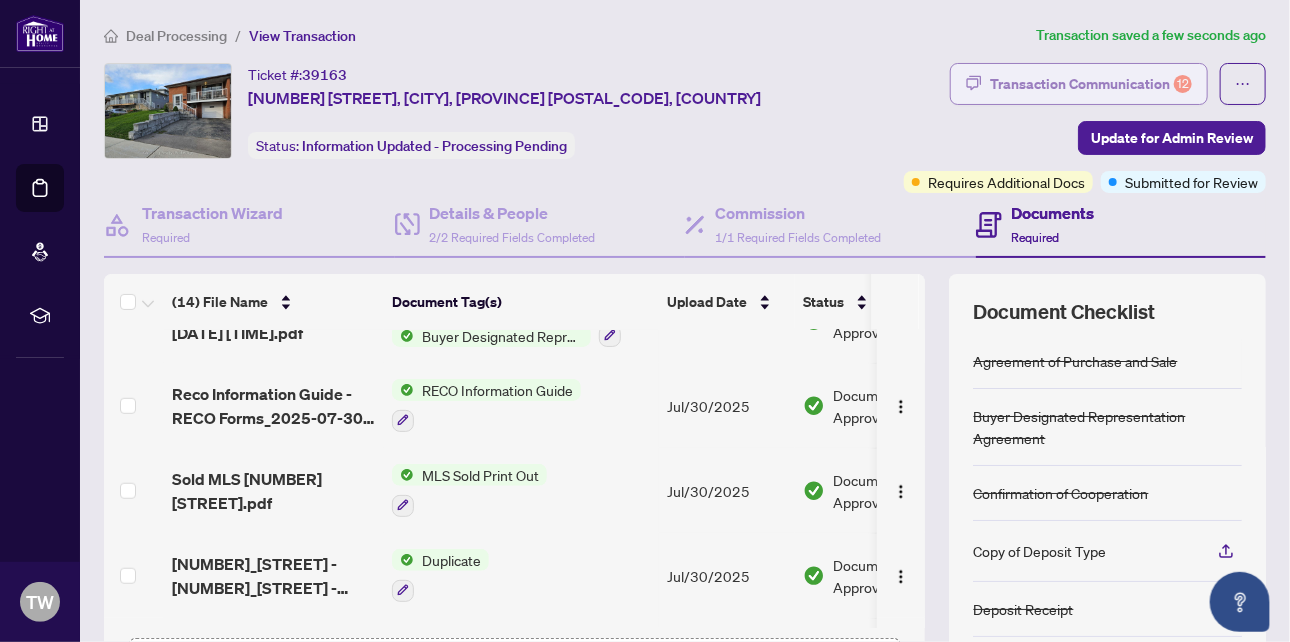 click on "Transaction Communication 12" at bounding box center (1091, 84) 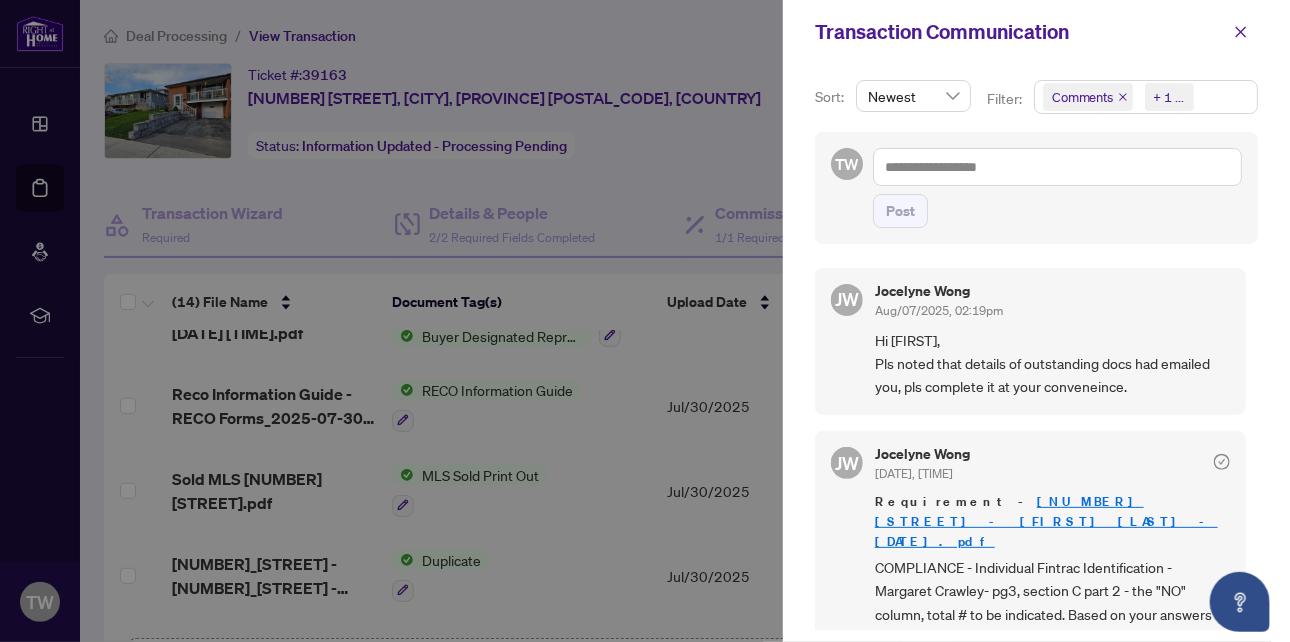 click on "+ 1 ..." at bounding box center [1169, 97] 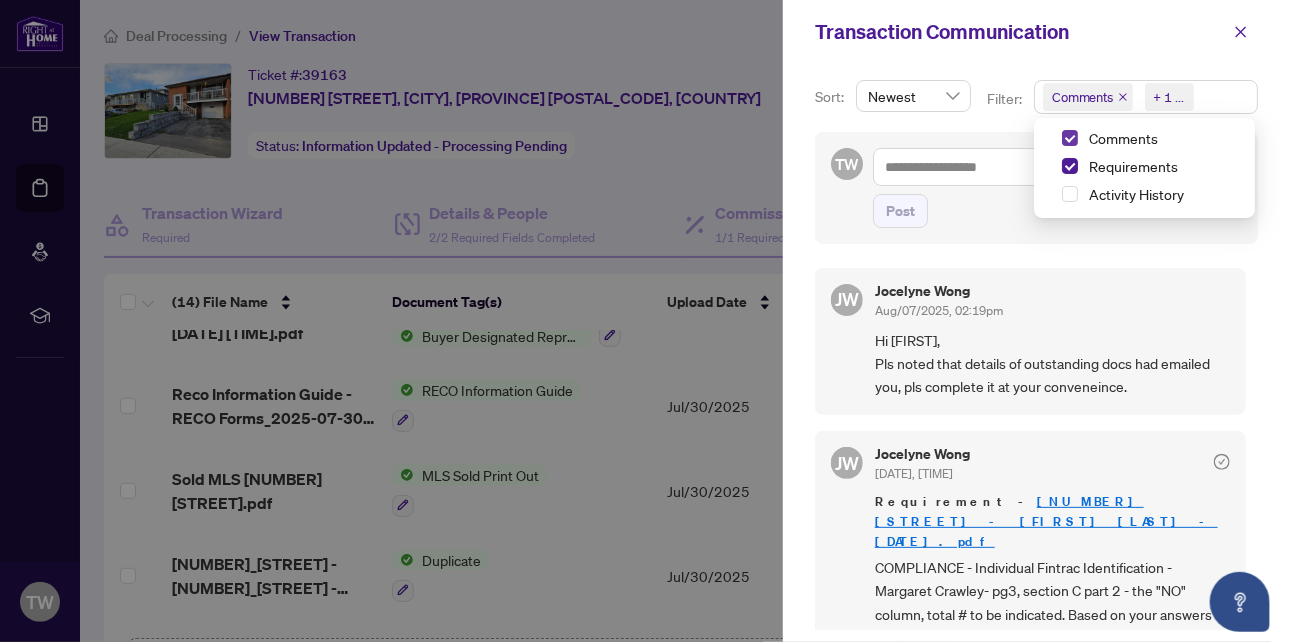 click at bounding box center [1070, 138] 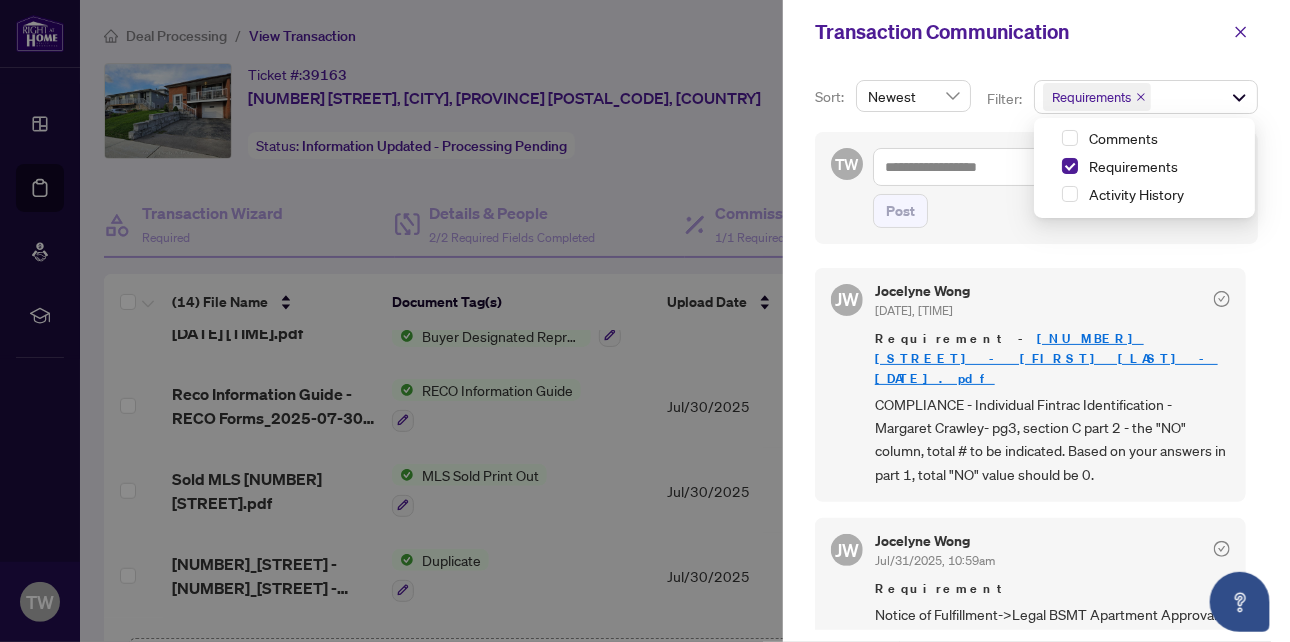 scroll, scrollTop: 3, scrollLeft: 0, axis: vertical 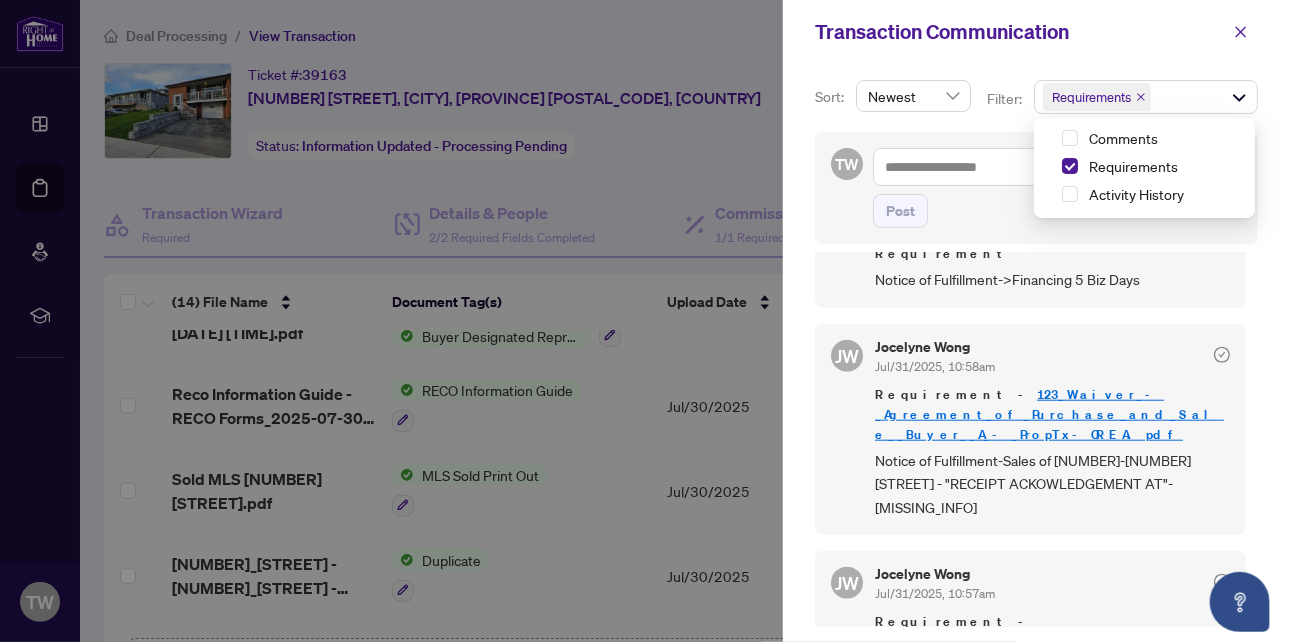 click on "Transaction Communication" at bounding box center [1019, 32] 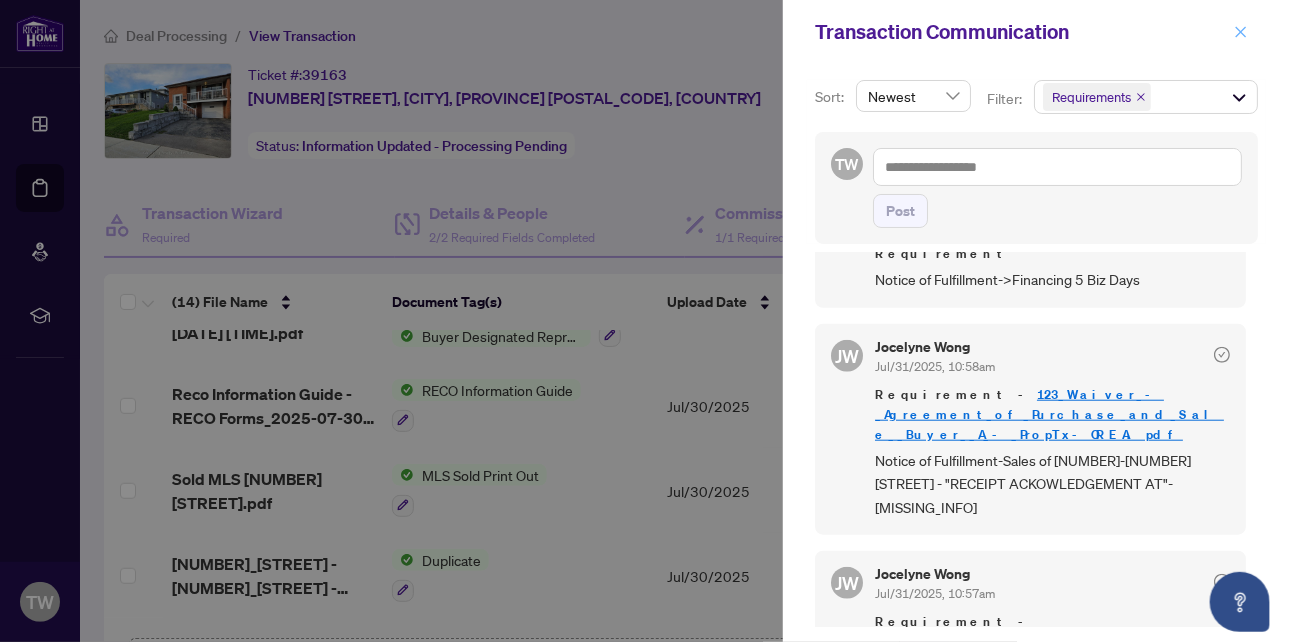 click 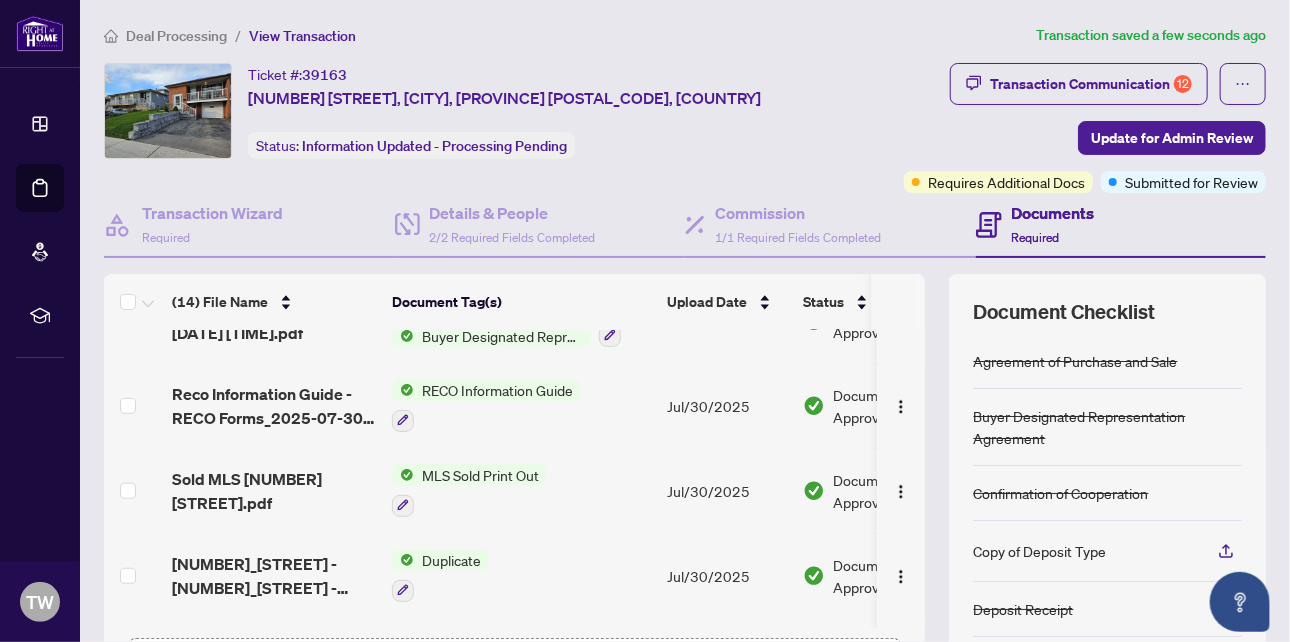 click on "Deal Processing" at bounding box center (176, 36) 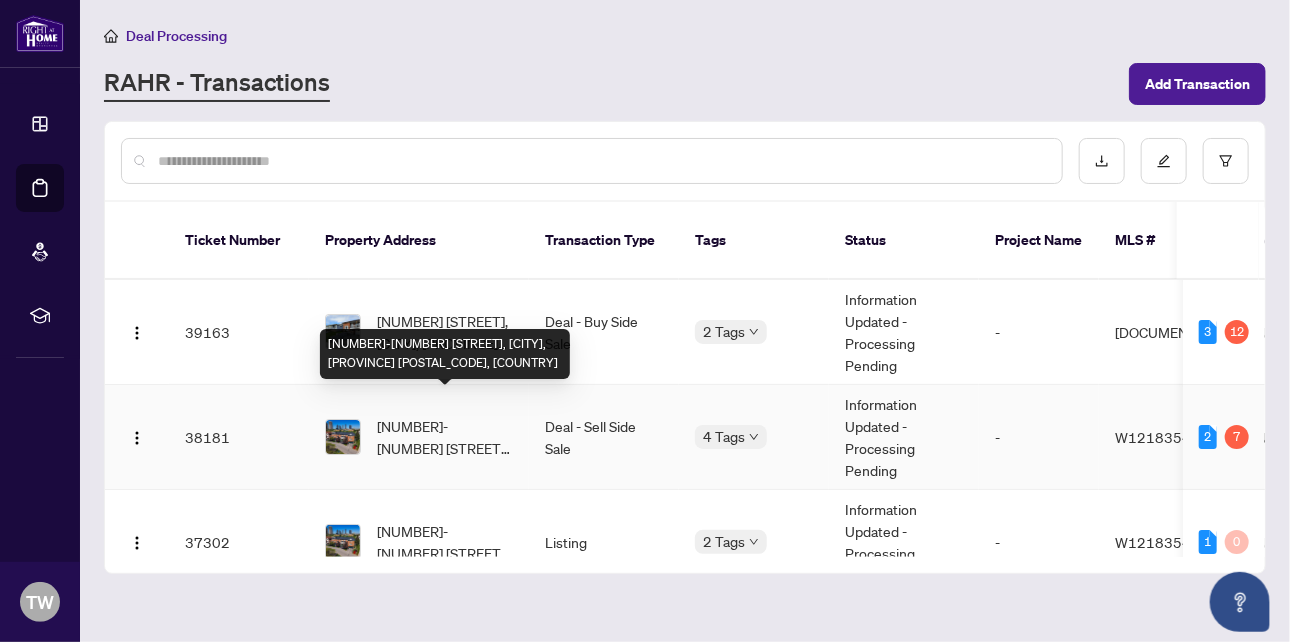 click on "[NUMBER]-[NUMBER] [STREET], [CITY], [PROVINCE] [POSTAL_CODE], [COUNTRY]" at bounding box center [445, 437] 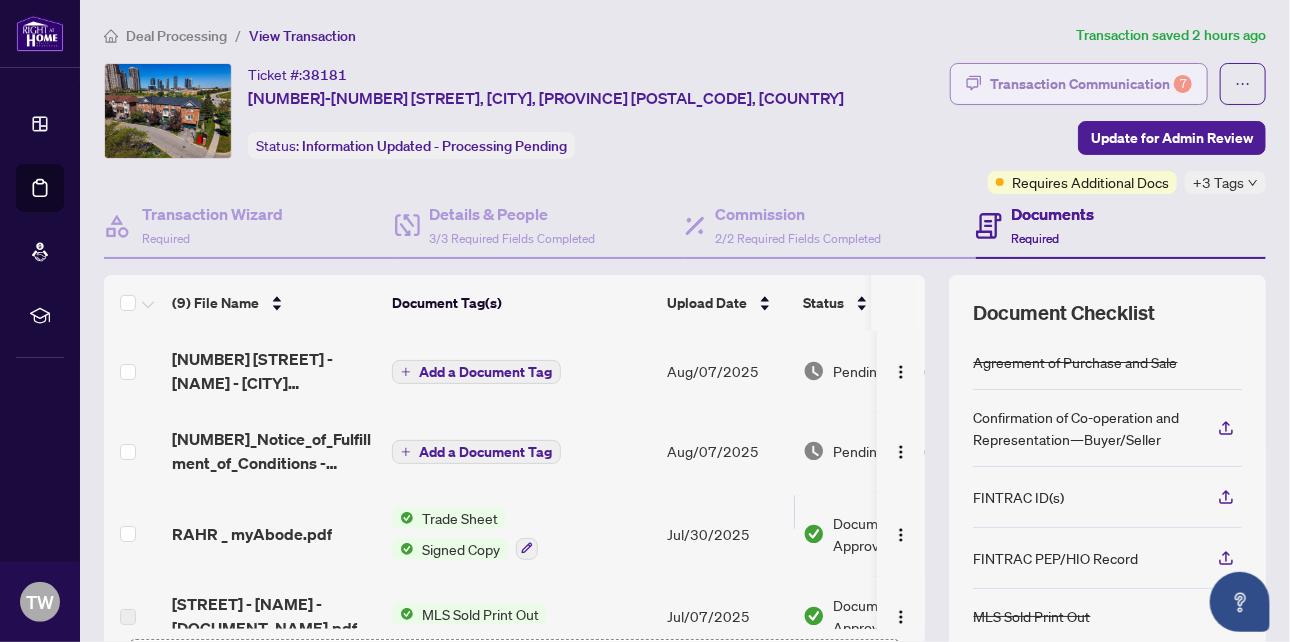 click on "Transaction Communication 7" at bounding box center (1091, 84) 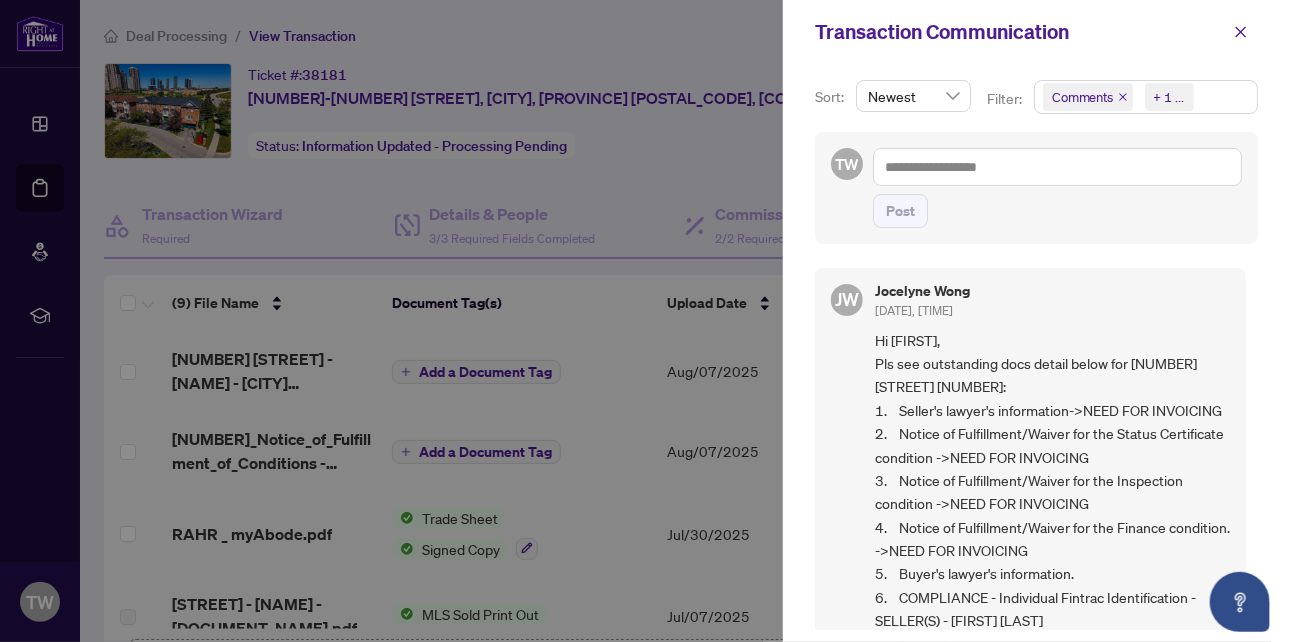 click on "Comments Requirements + 1 ..." at bounding box center [1146, 97] 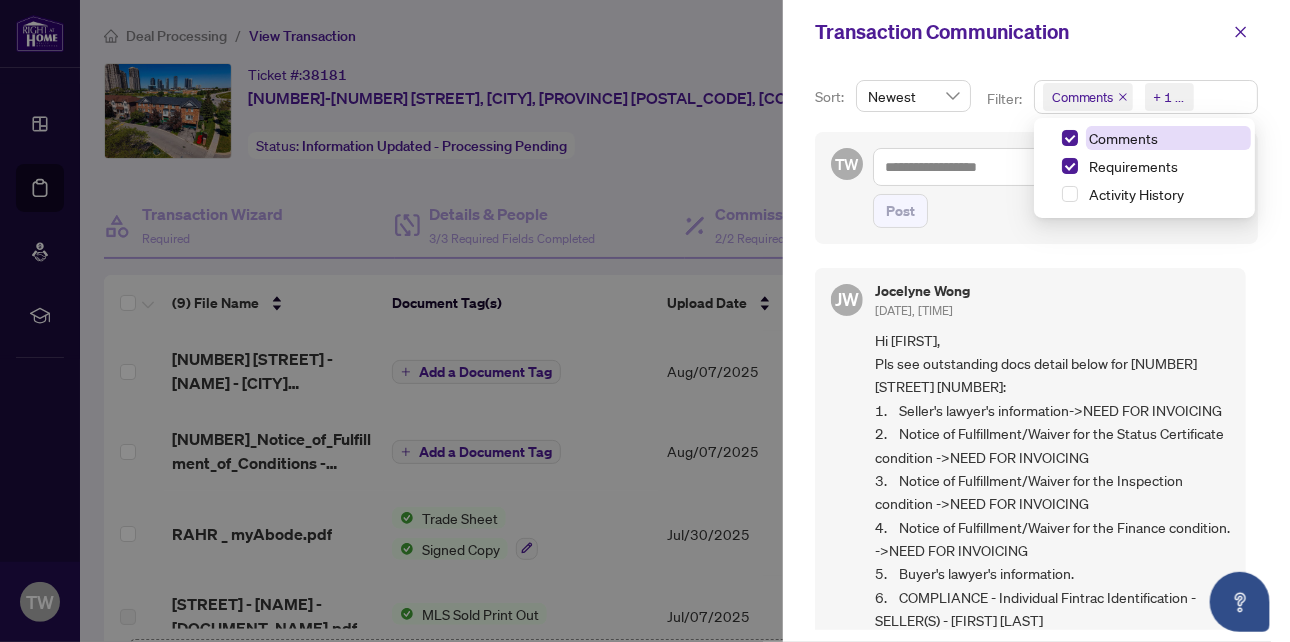 click on "Comments" at bounding box center [1124, 138] 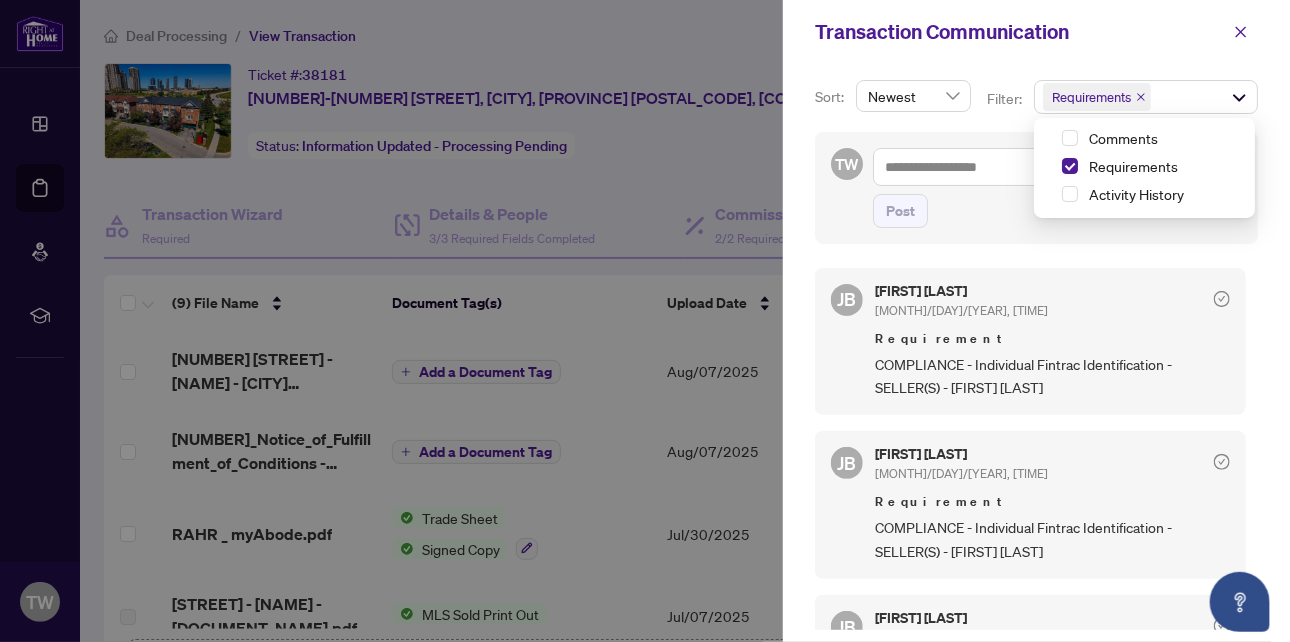 click on "Post" at bounding box center [1057, 211] 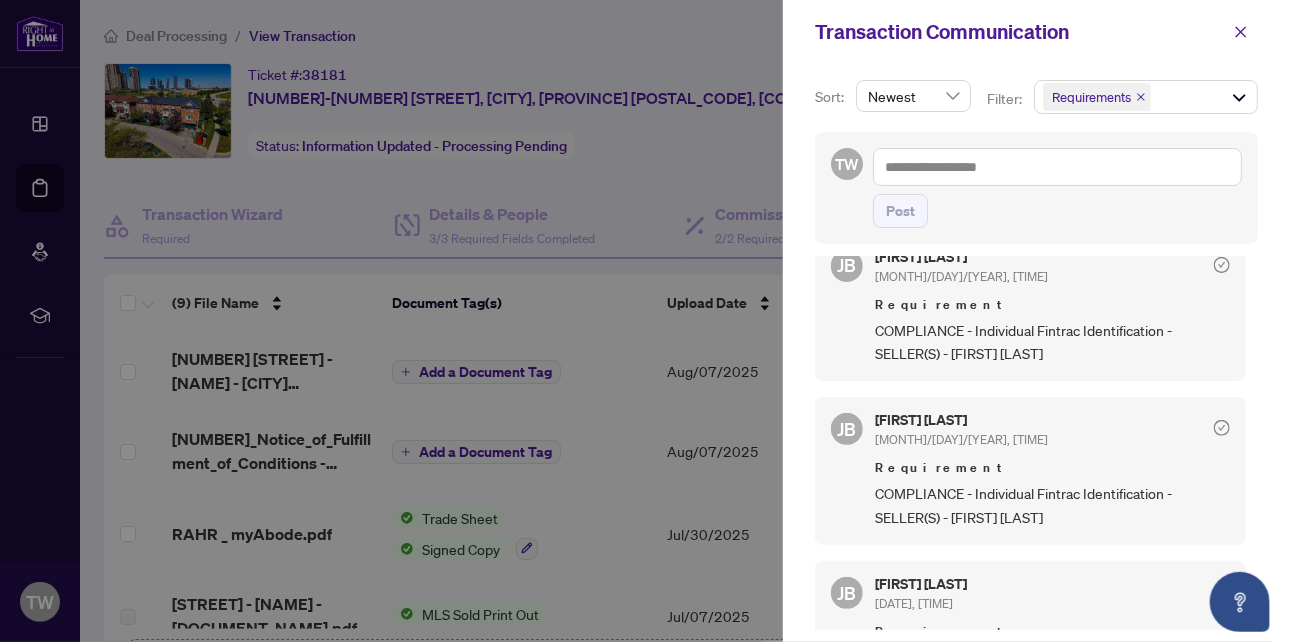 scroll, scrollTop: 0, scrollLeft: 0, axis: both 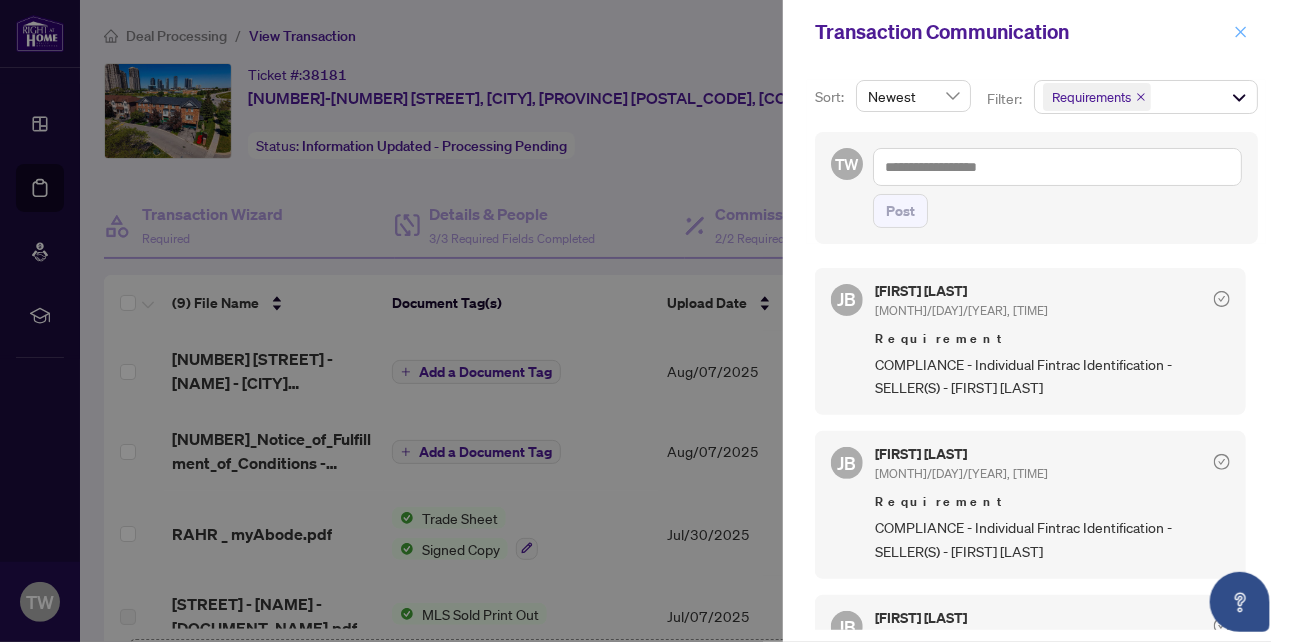 click 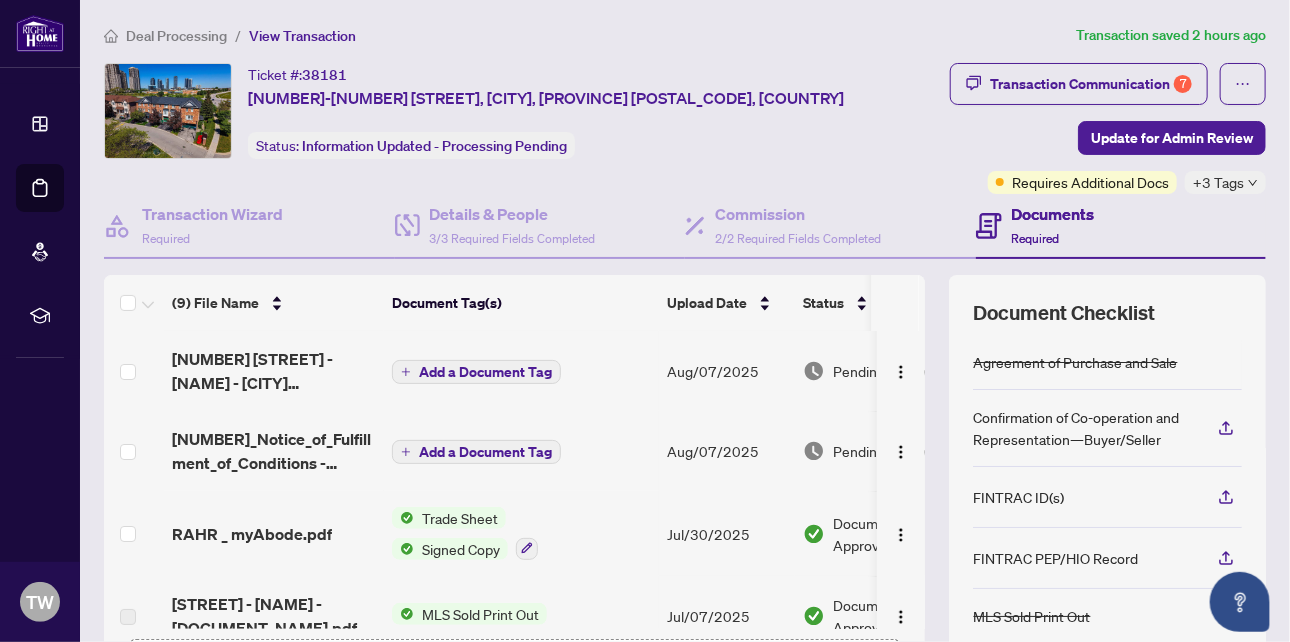 click on "Deal Processing" at bounding box center (176, 36) 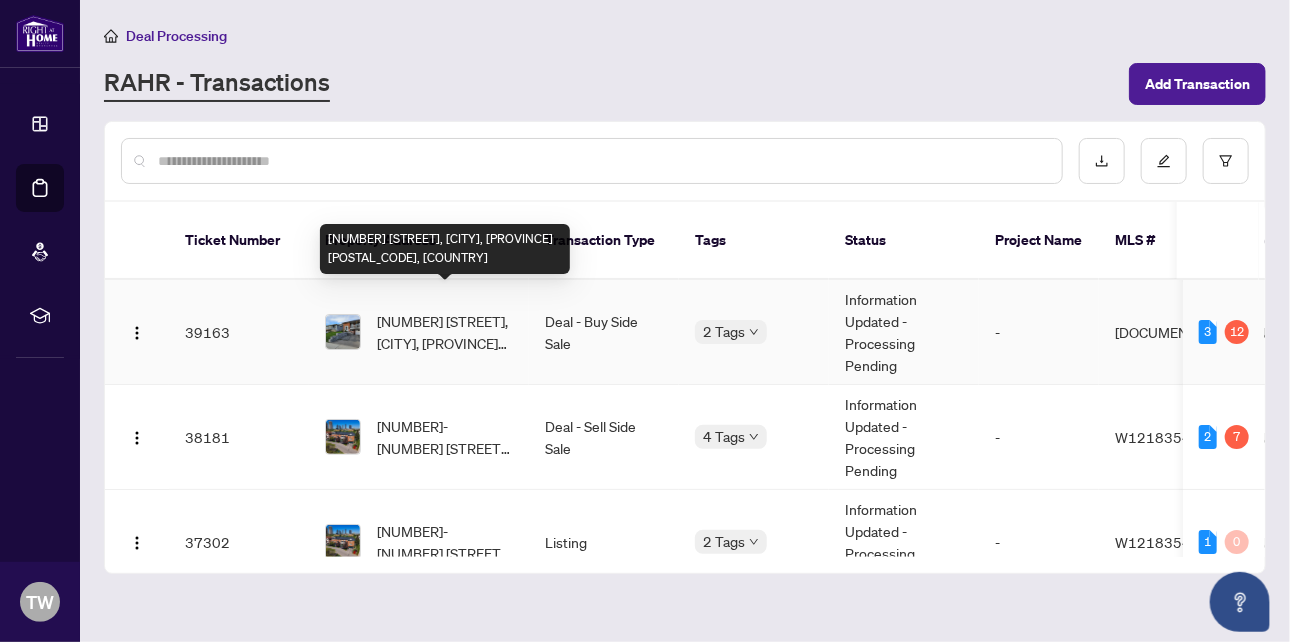 click on "[NUMBER] [STREET], [CITY], [PROVINCE] [POSTAL_CODE], [COUNTRY]" at bounding box center [445, 332] 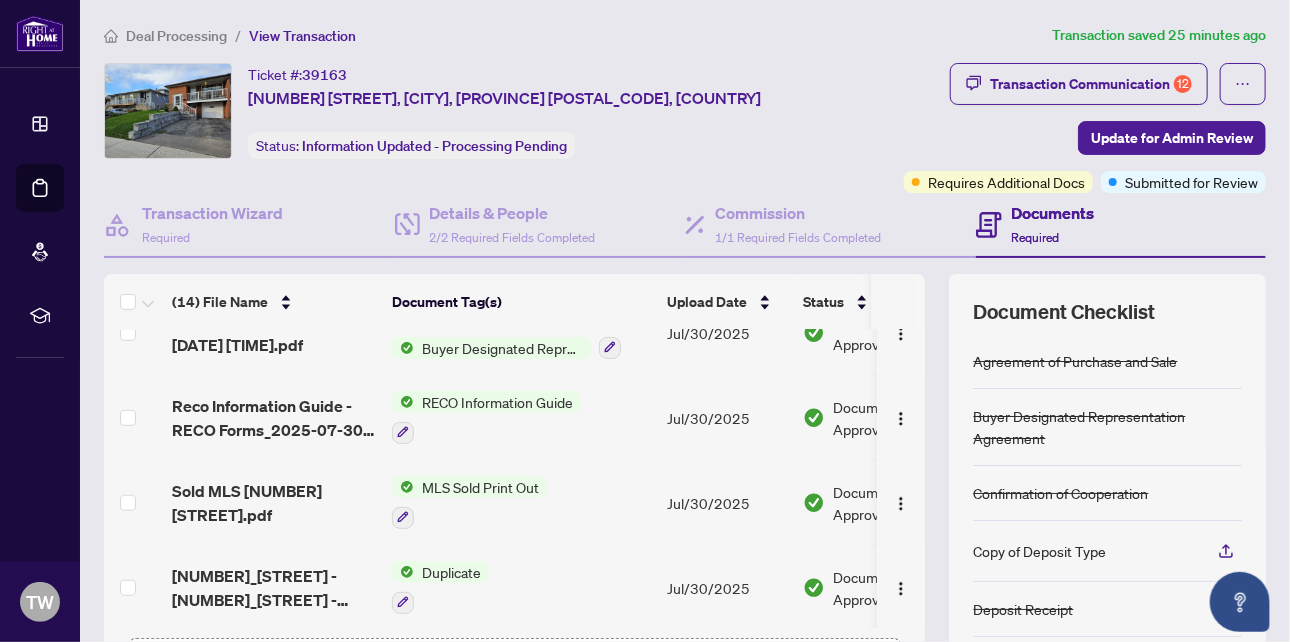 scroll, scrollTop: 800, scrollLeft: 0, axis: vertical 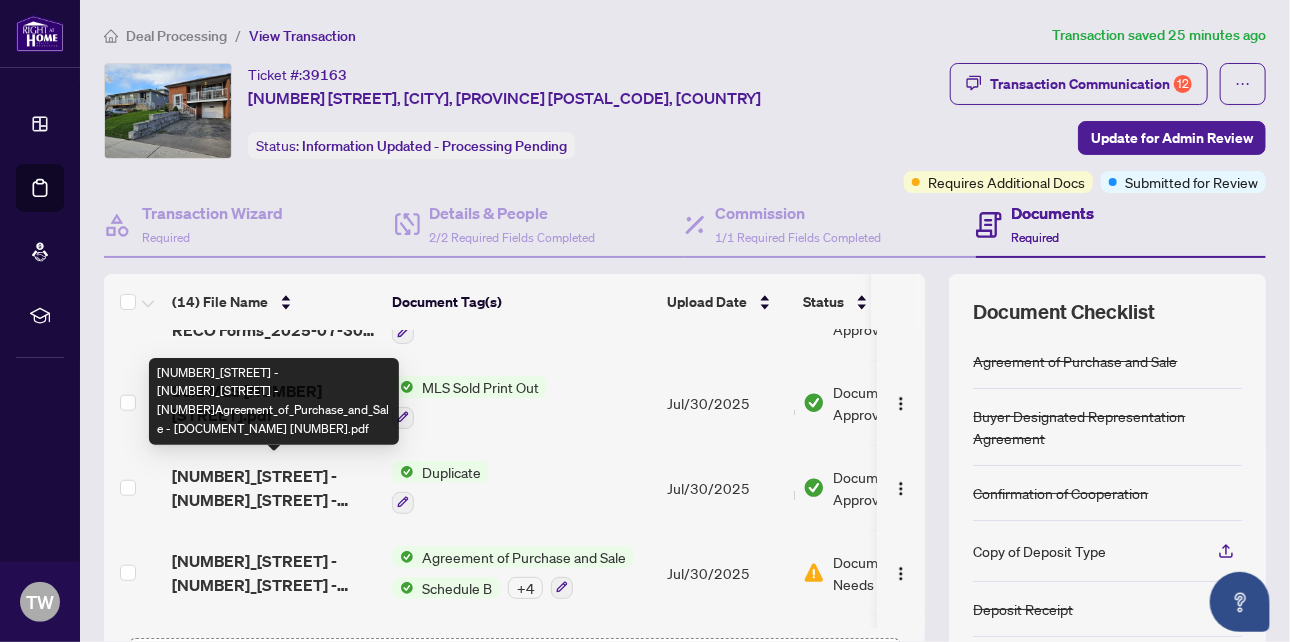 click on "[NUMBER]_[STREET] - [NUMBER]_[STREET] - [NUMBER]Agreement_of_Purchase_and_Sale - [DOCUMENT_NAME] [NUMBER].pdf" at bounding box center [274, 488] 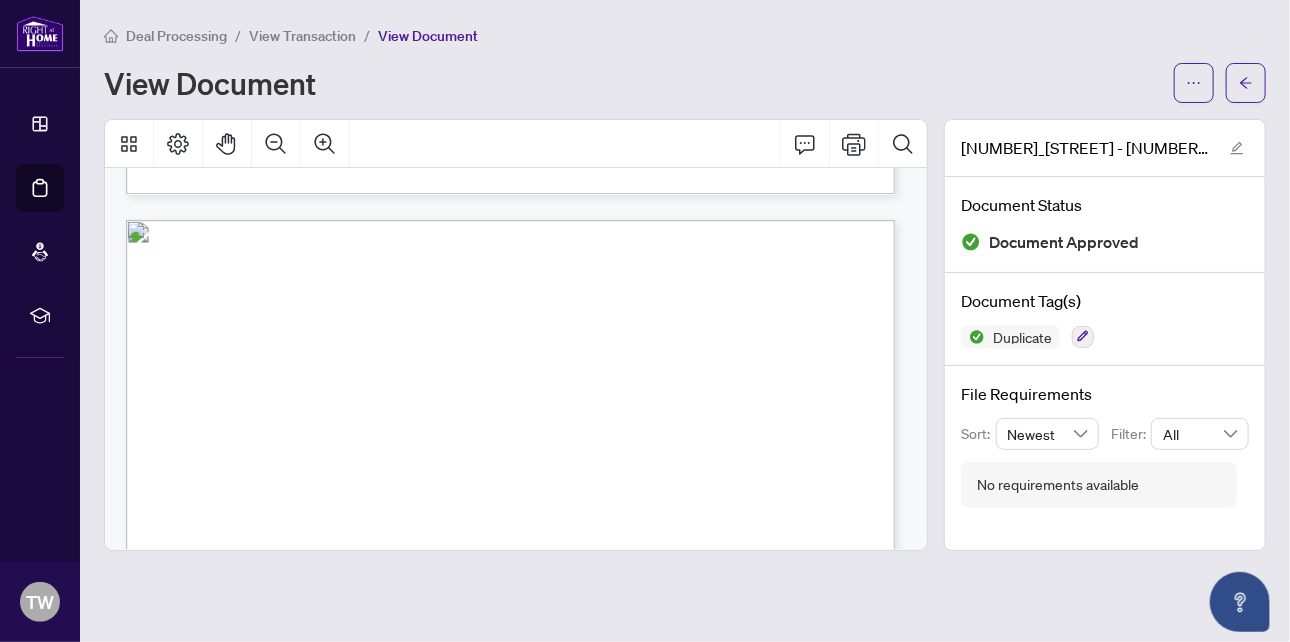 scroll, scrollTop: 10173, scrollLeft: 0, axis: vertical 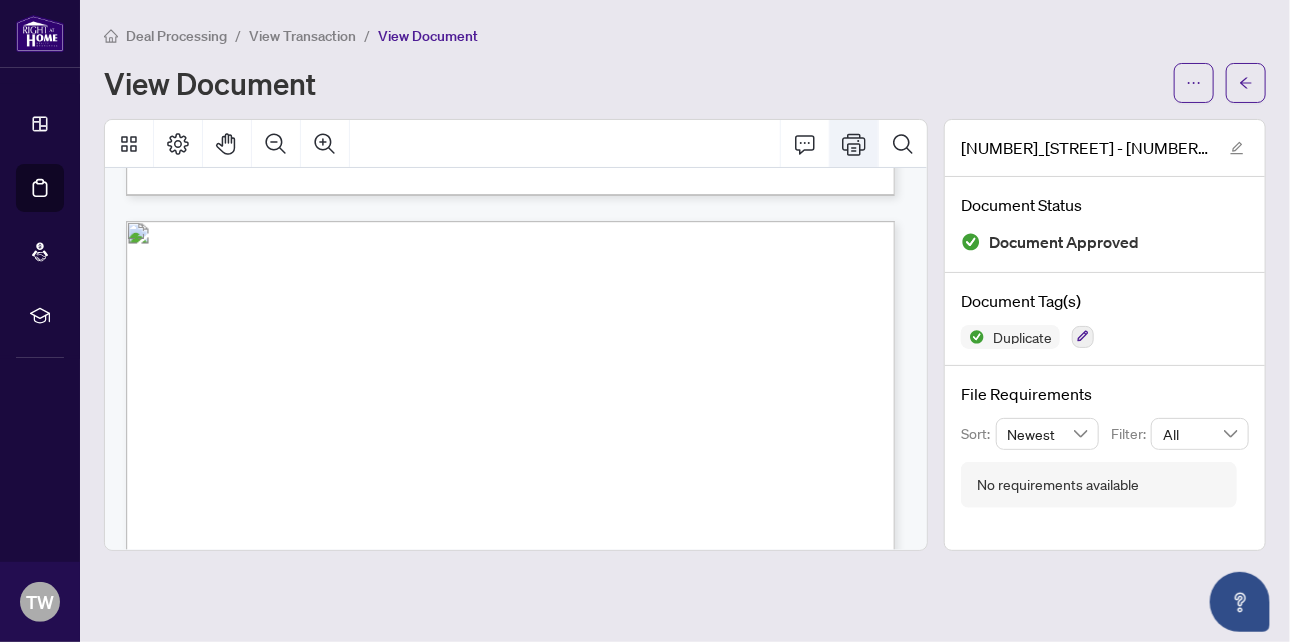 click 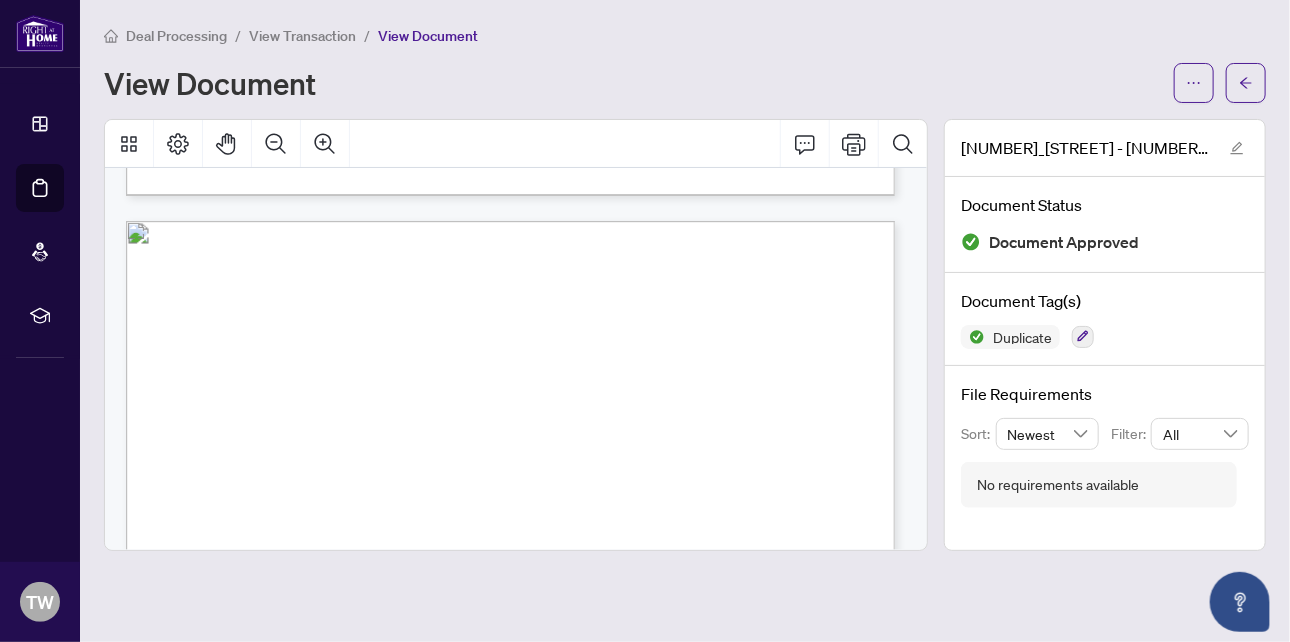 click on "View Transaction" at bounding box center (302, 36) 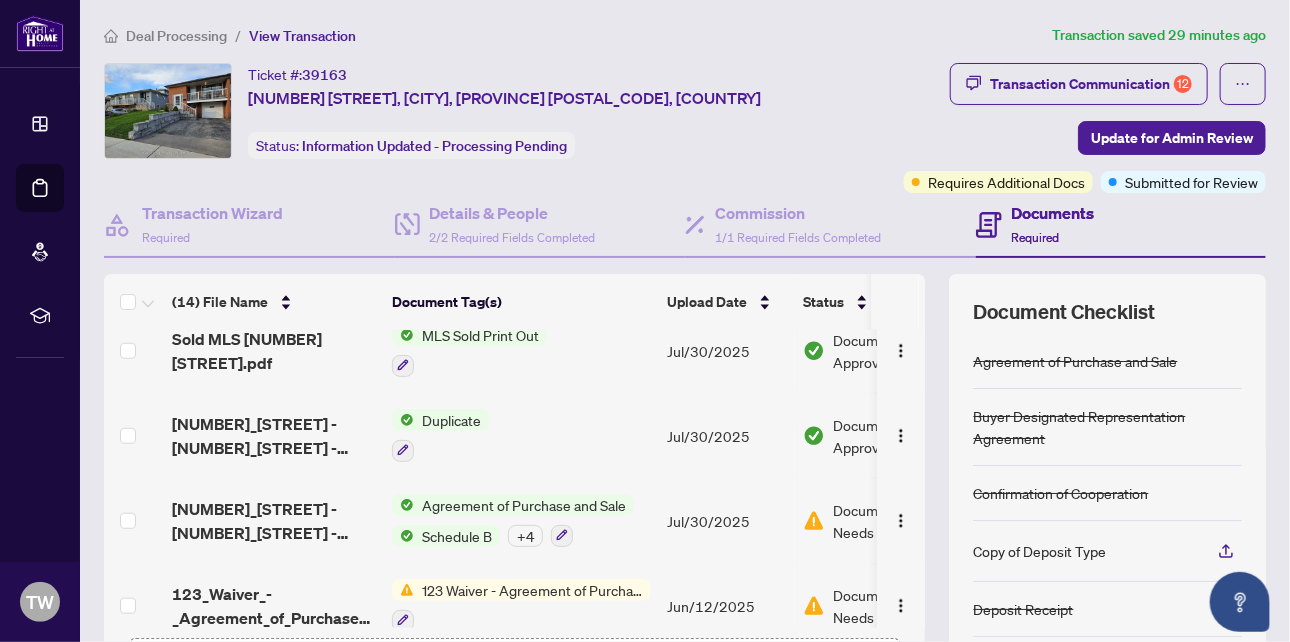 scroll, scrollTop: 872, scrollLeft: 0, axis: vertical 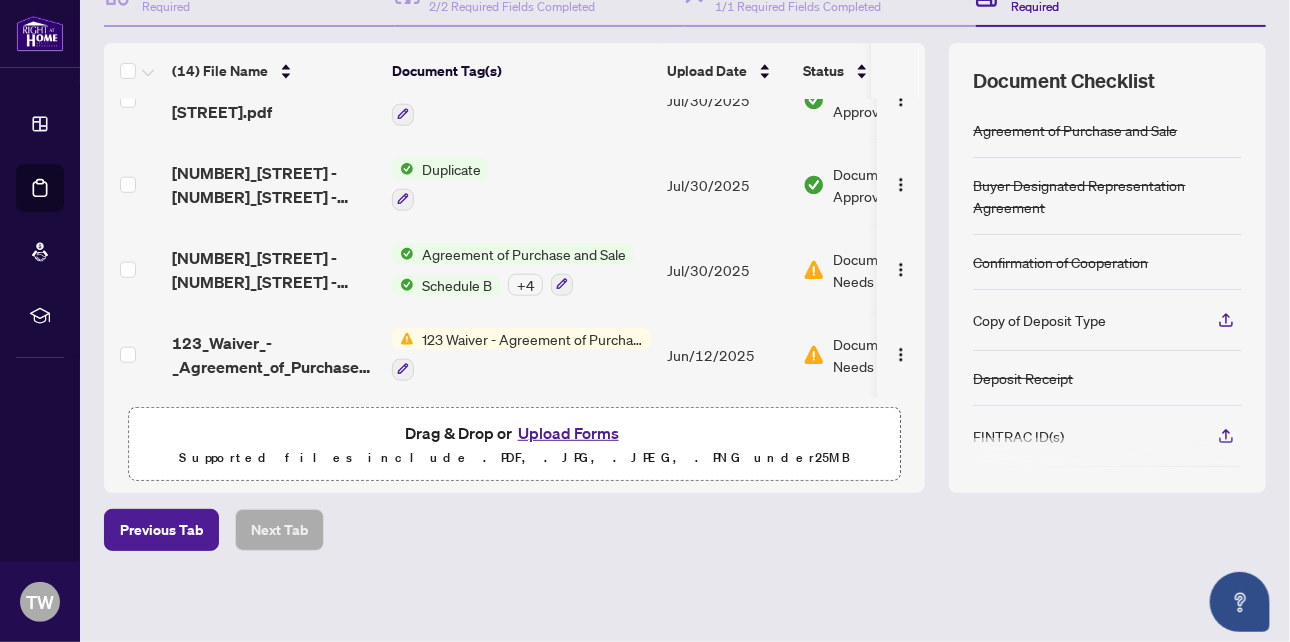 click on "Upload Forms" at bounding box center (568, 433) 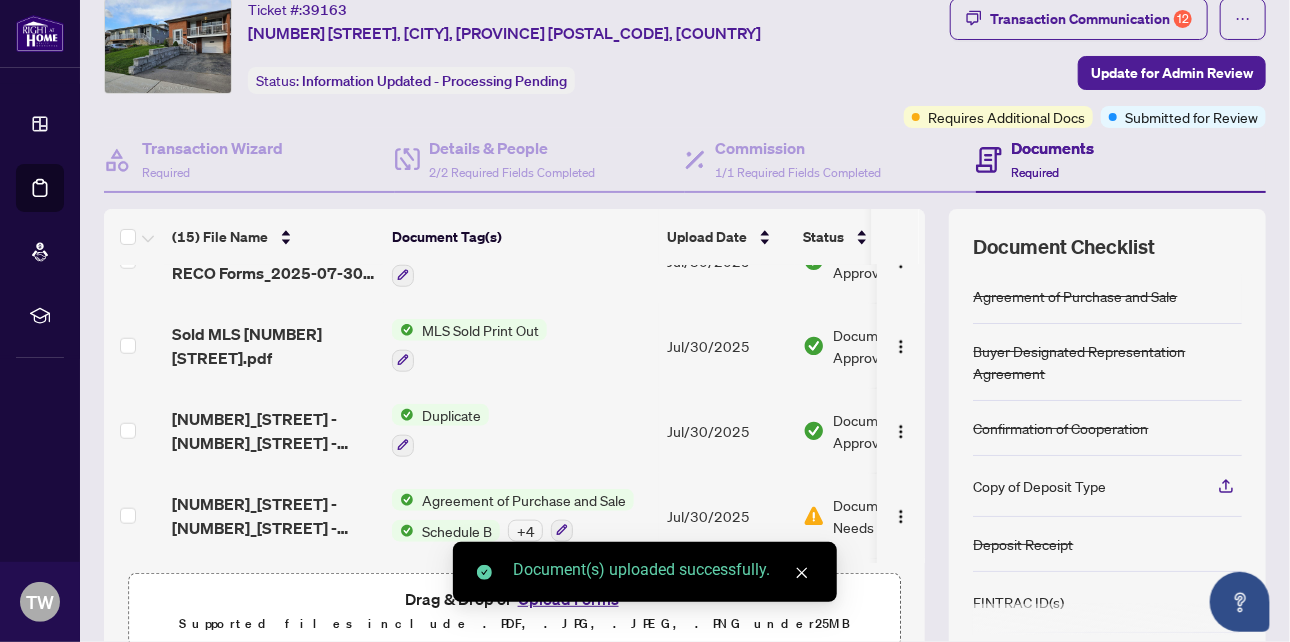 scroll, scrollTop: 0, scrollLeft: 0, axis: both 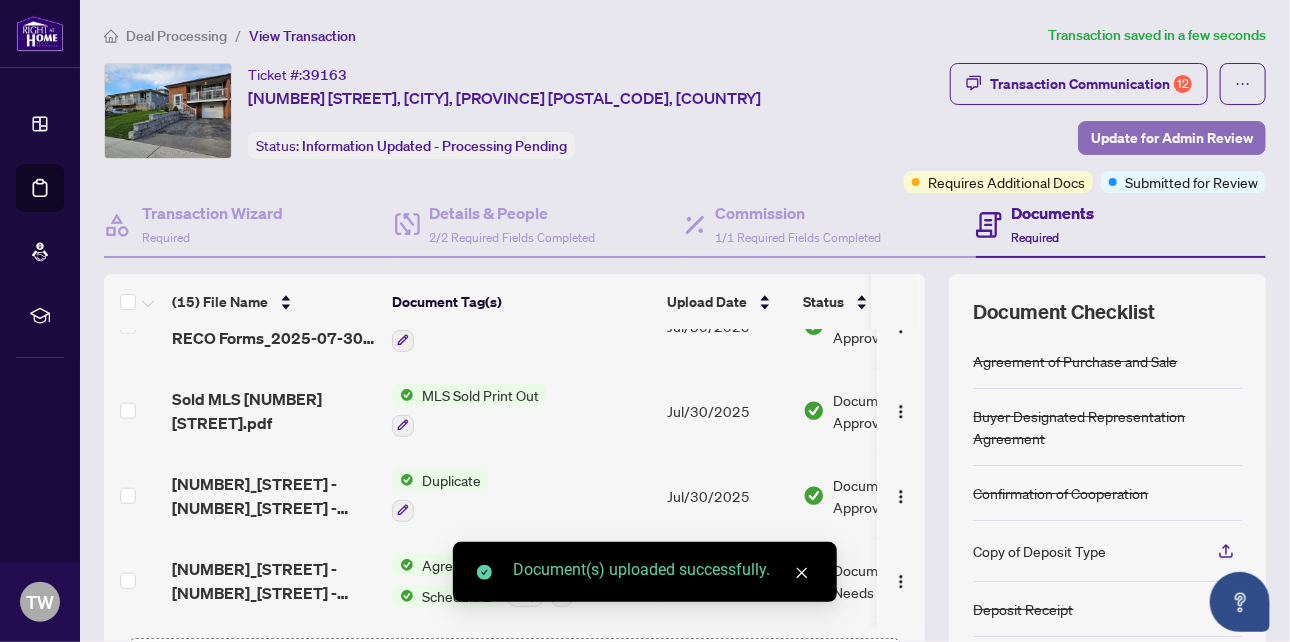 click on "Update for Admin Review" at bounding box center (1172, 138) 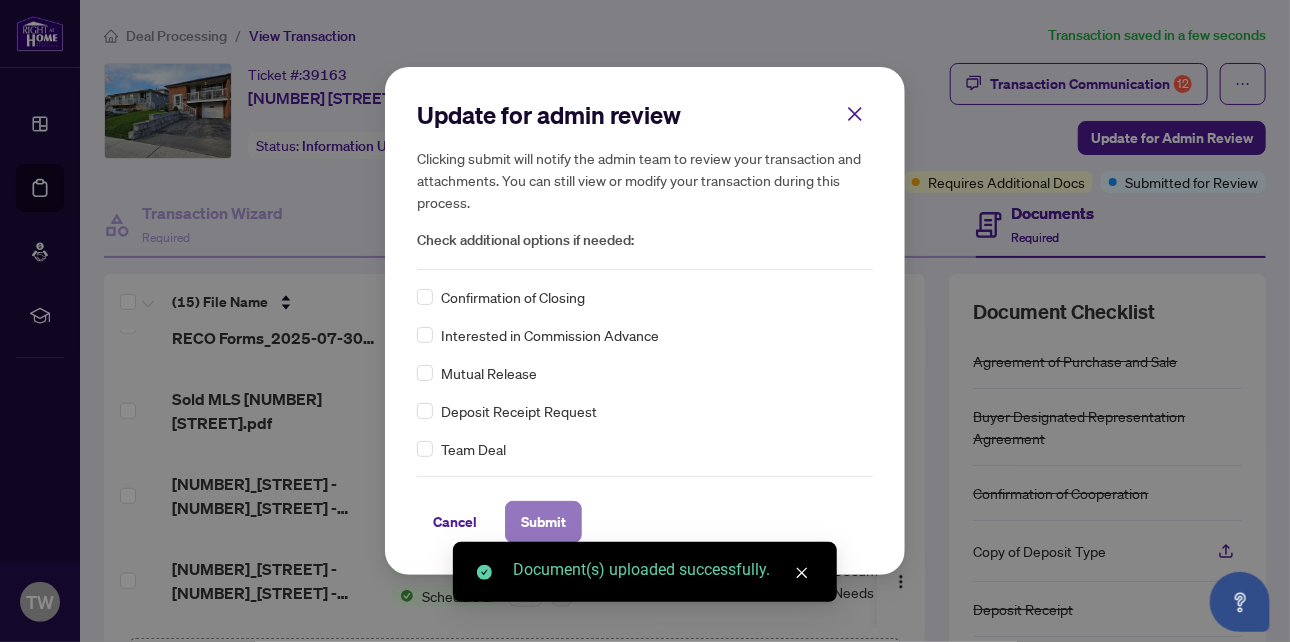 click on "Submit" at bounding box center (543, 522) 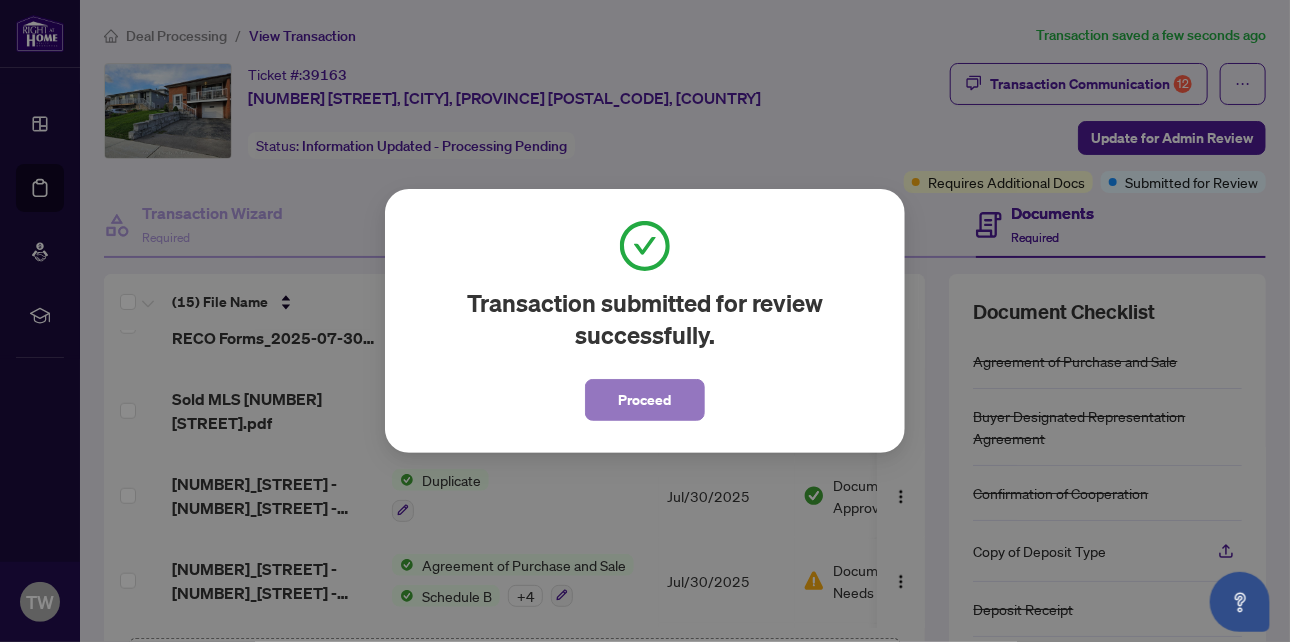 click on "Proceed" at bounding box center (645, 400) 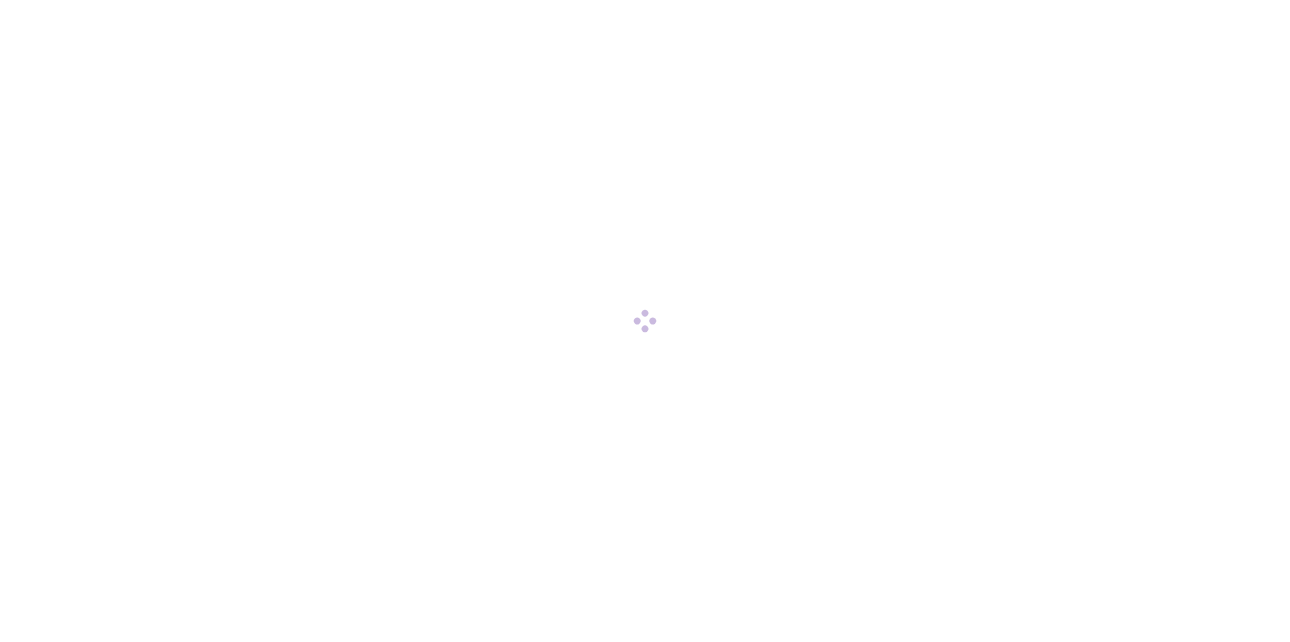 scroll, scrollTop: 0, scrollLeft: 0, axis: both 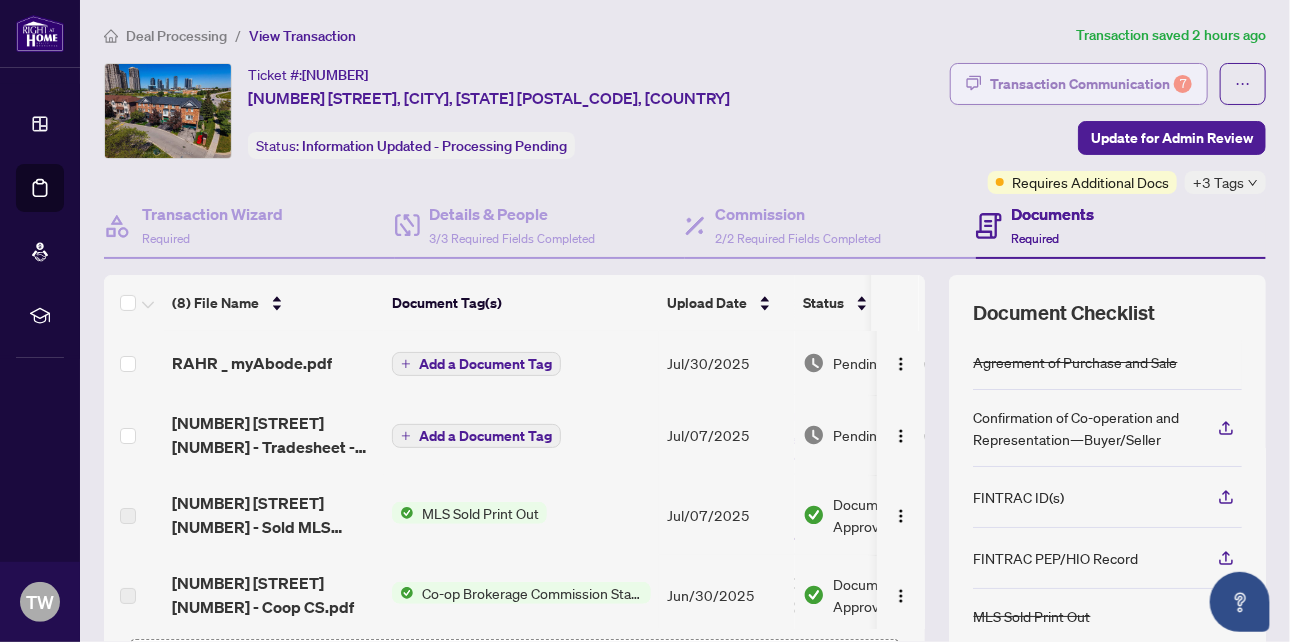 click on "Transaction Communication 7" at bounding box center [1091, 84] 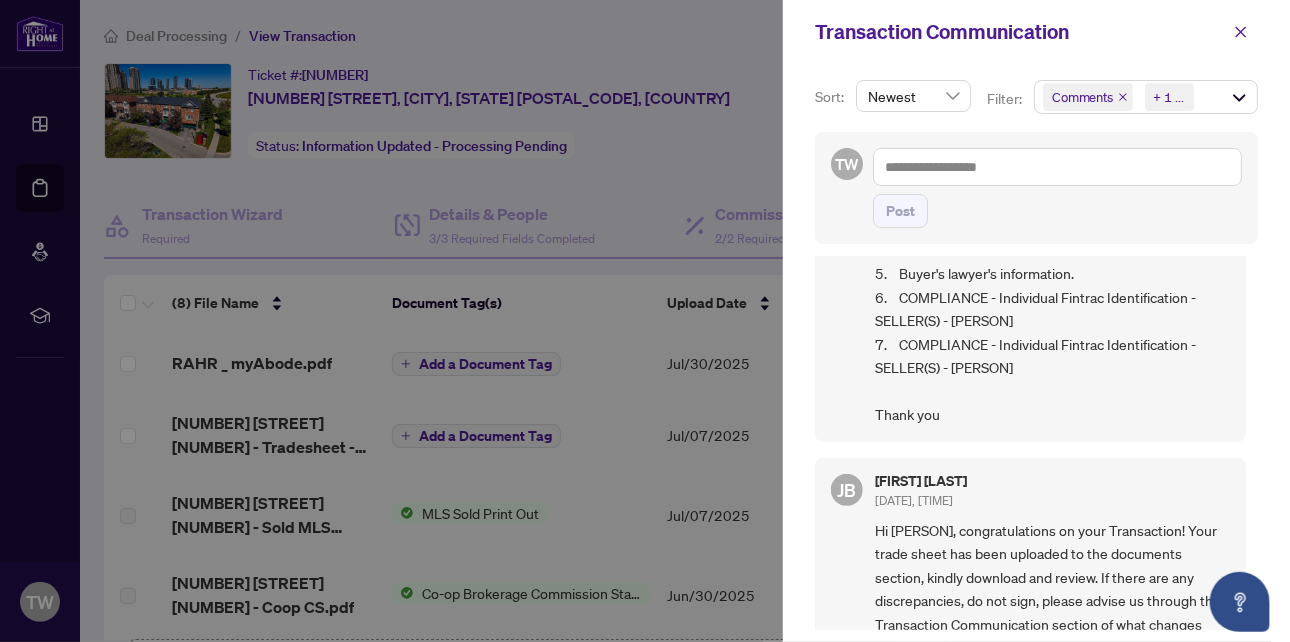 scroll, scrollTop: 0, scrollLeft: 0, axis: both 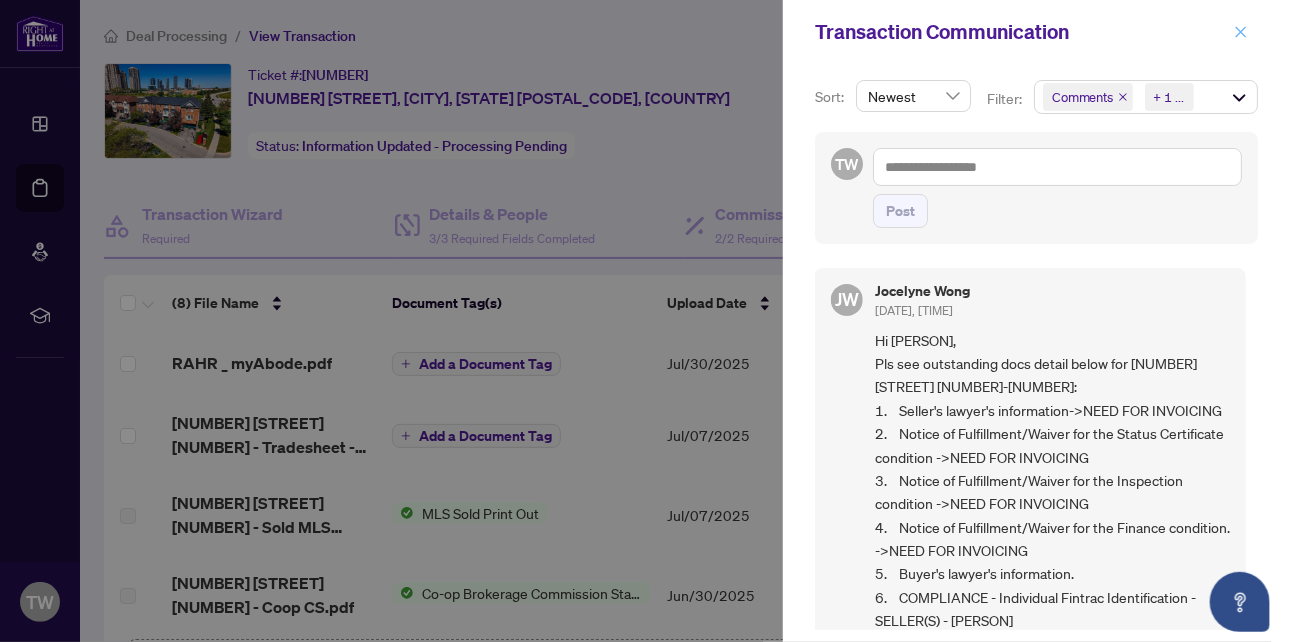 click 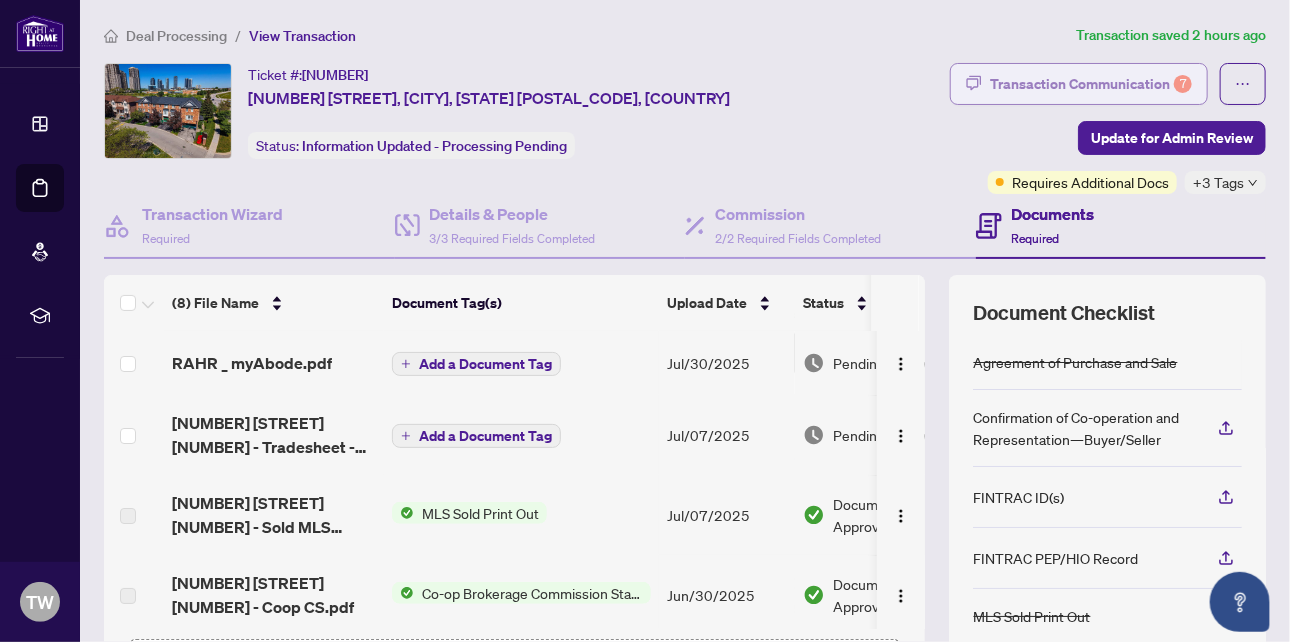 type 